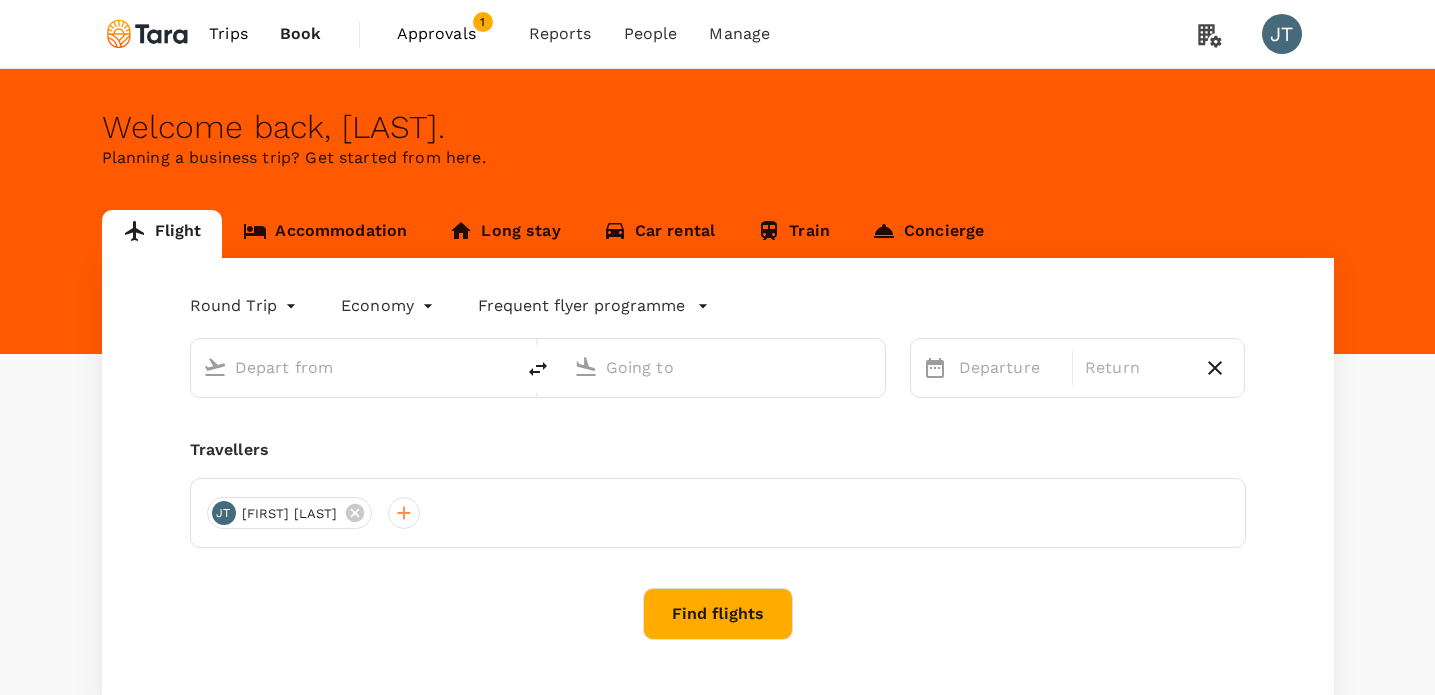 scroll, scrollTop: 0, scrollLeft: 0, axis: both 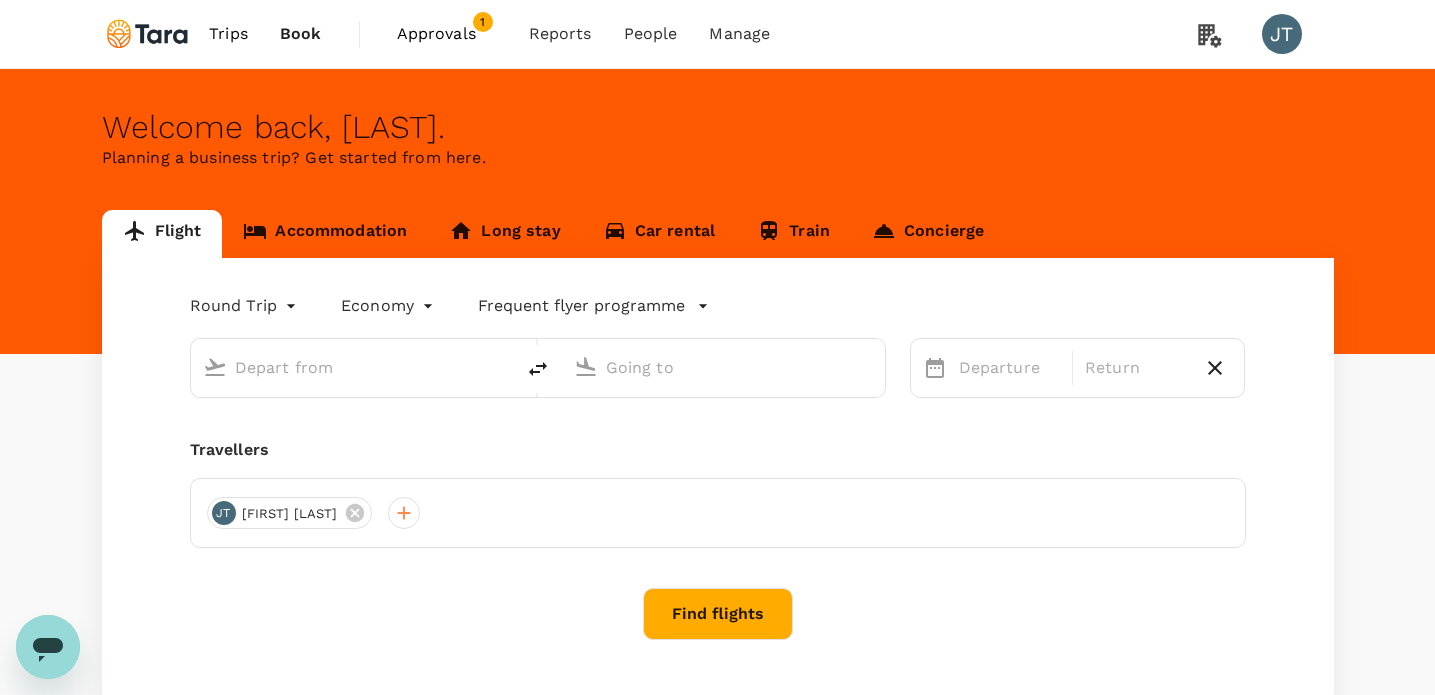 type on "business" 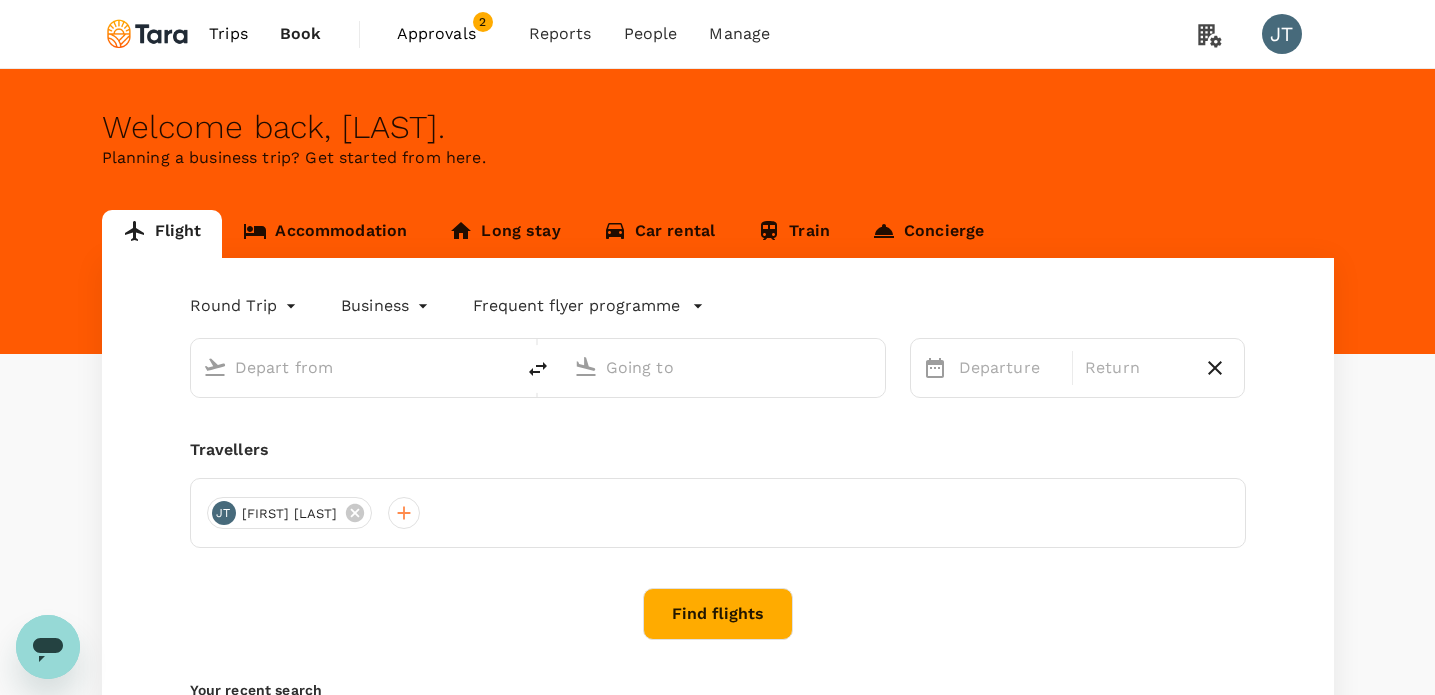 type on "Geneva Intl (GVA)" 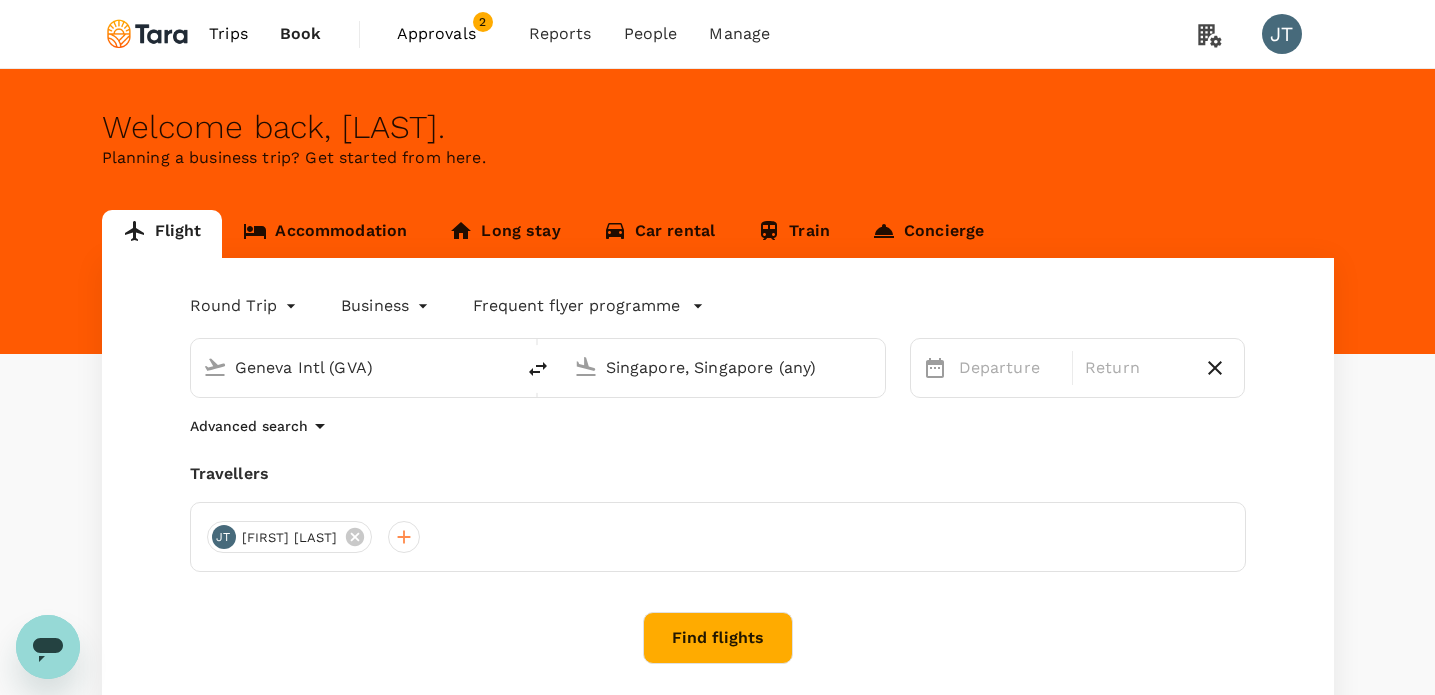 click on "Approvals" at bounding box center [447, 34] 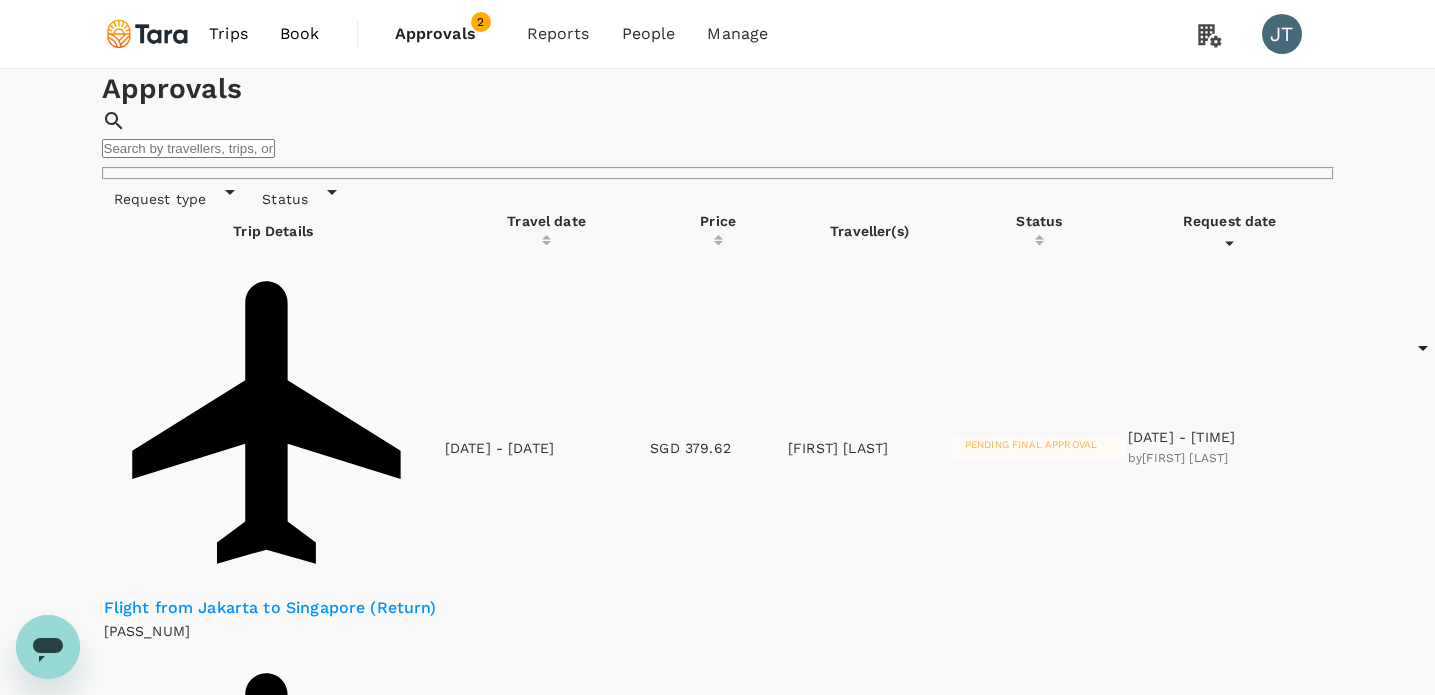 click on "Flight from Jakarta to Singapore (Return)" at bounding box center [273, 608] 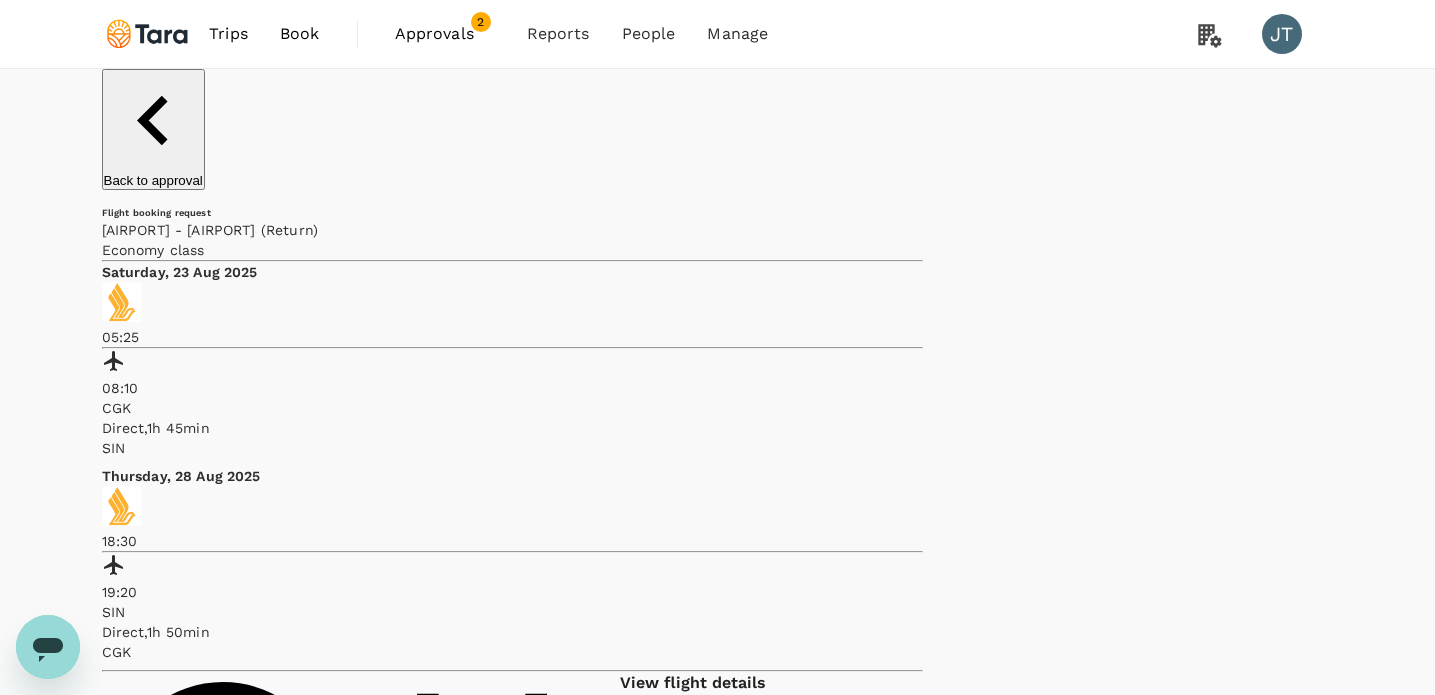 click on "2" at bounding box center (481, 22) 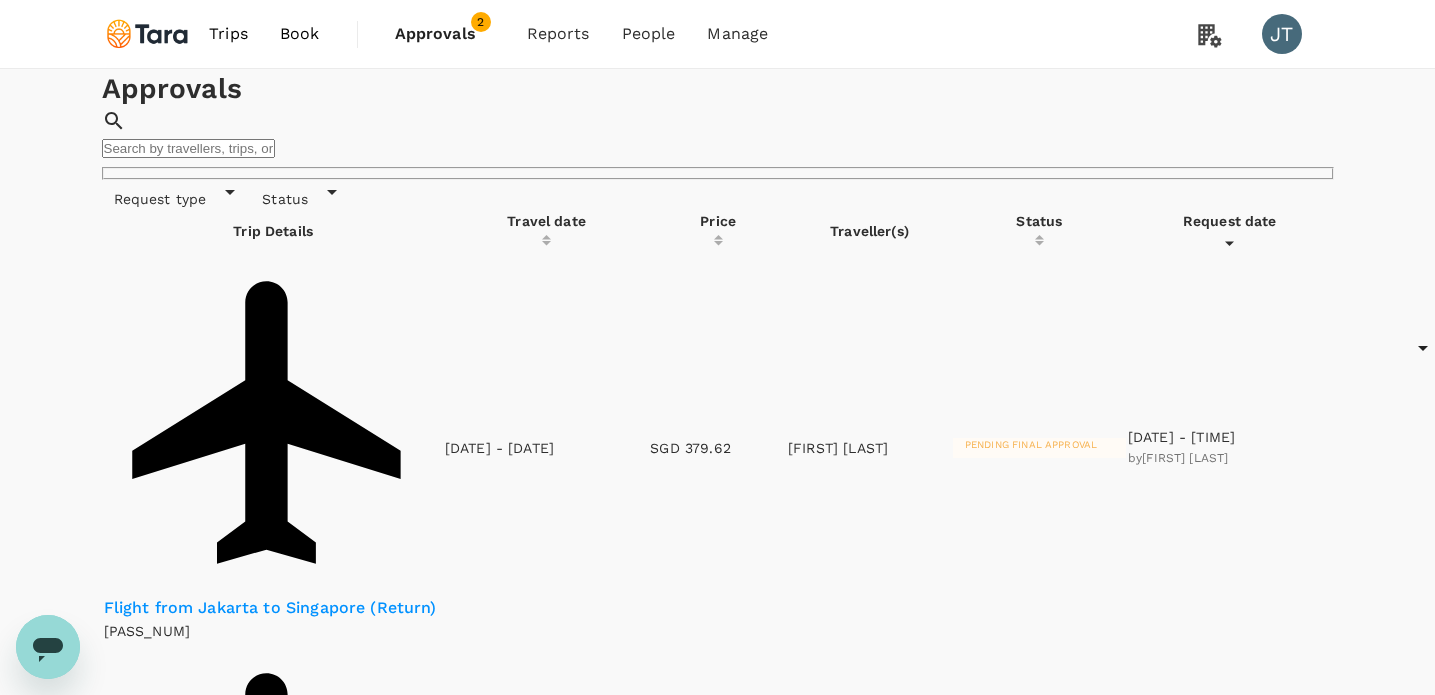 click on "[DATE] - [DATE]" at bounding box center (499, 840) 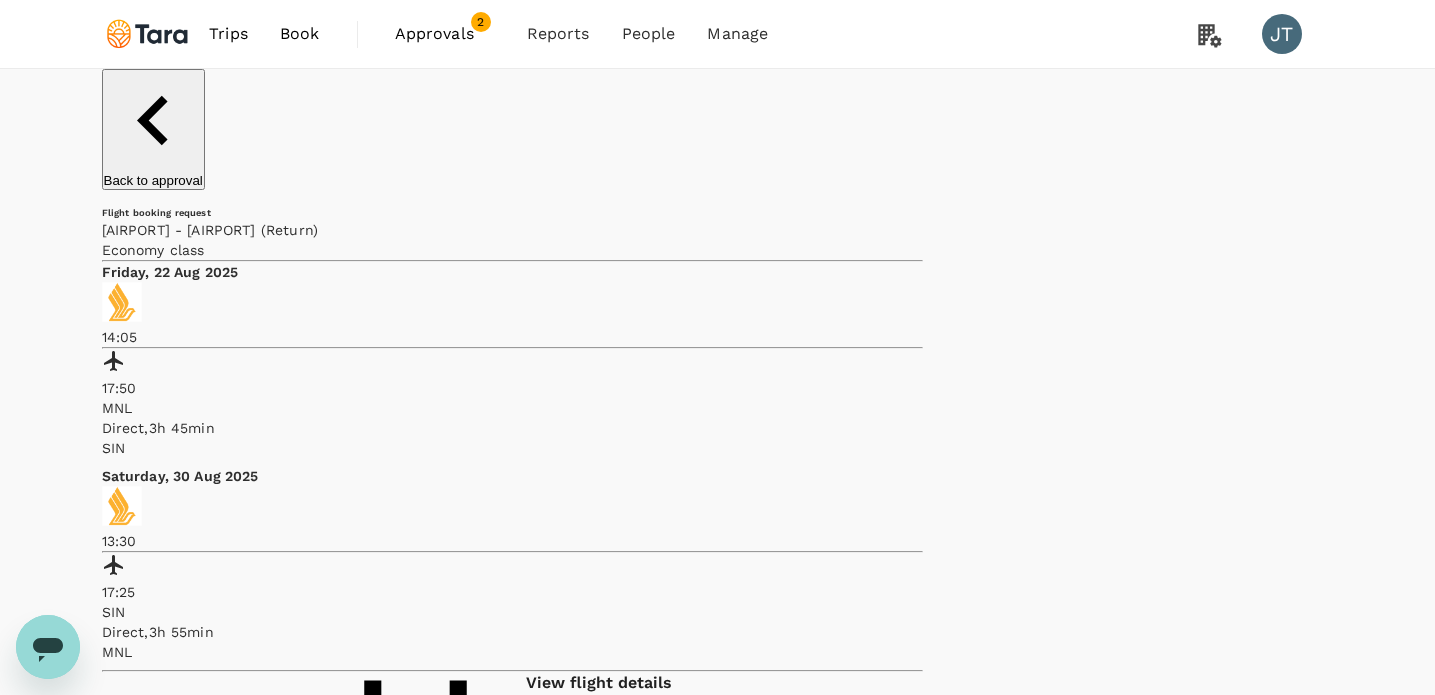 click on "Book" at bounding box center [300, 34] 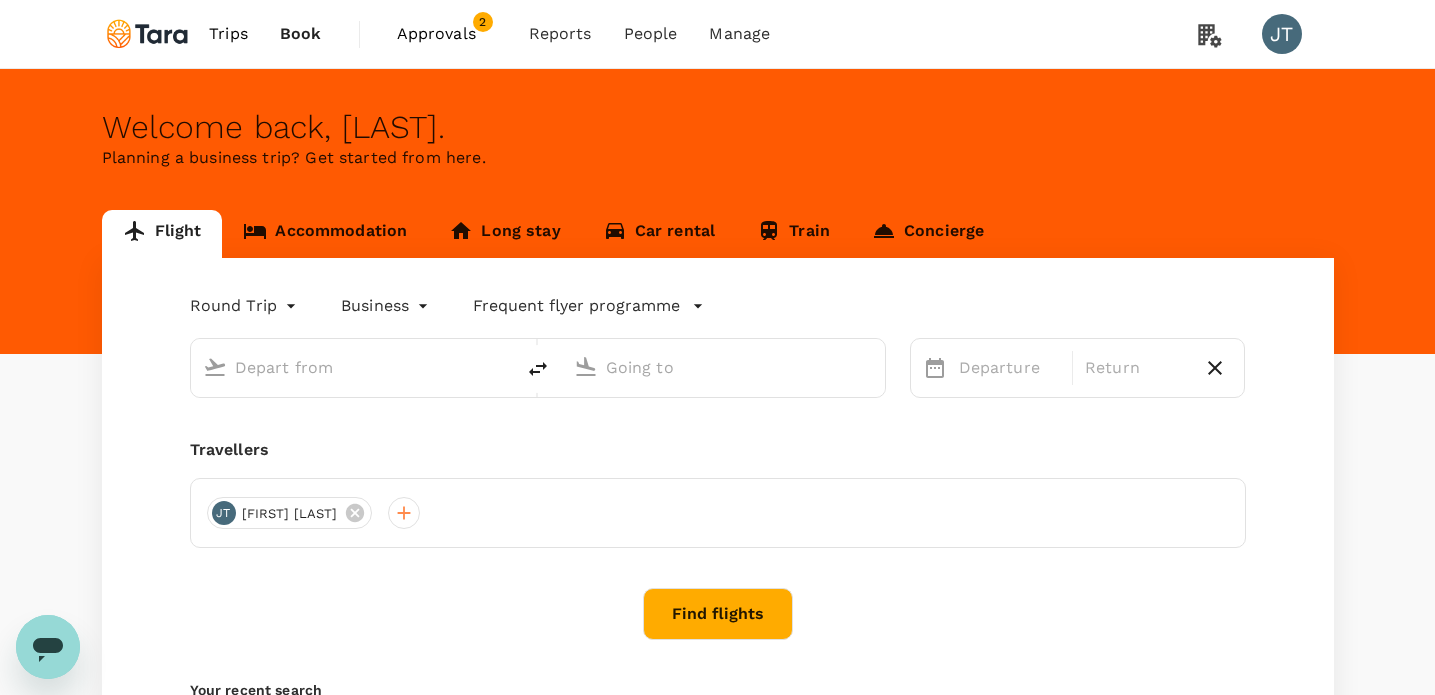 type on "Geneva Intl (GVA)" 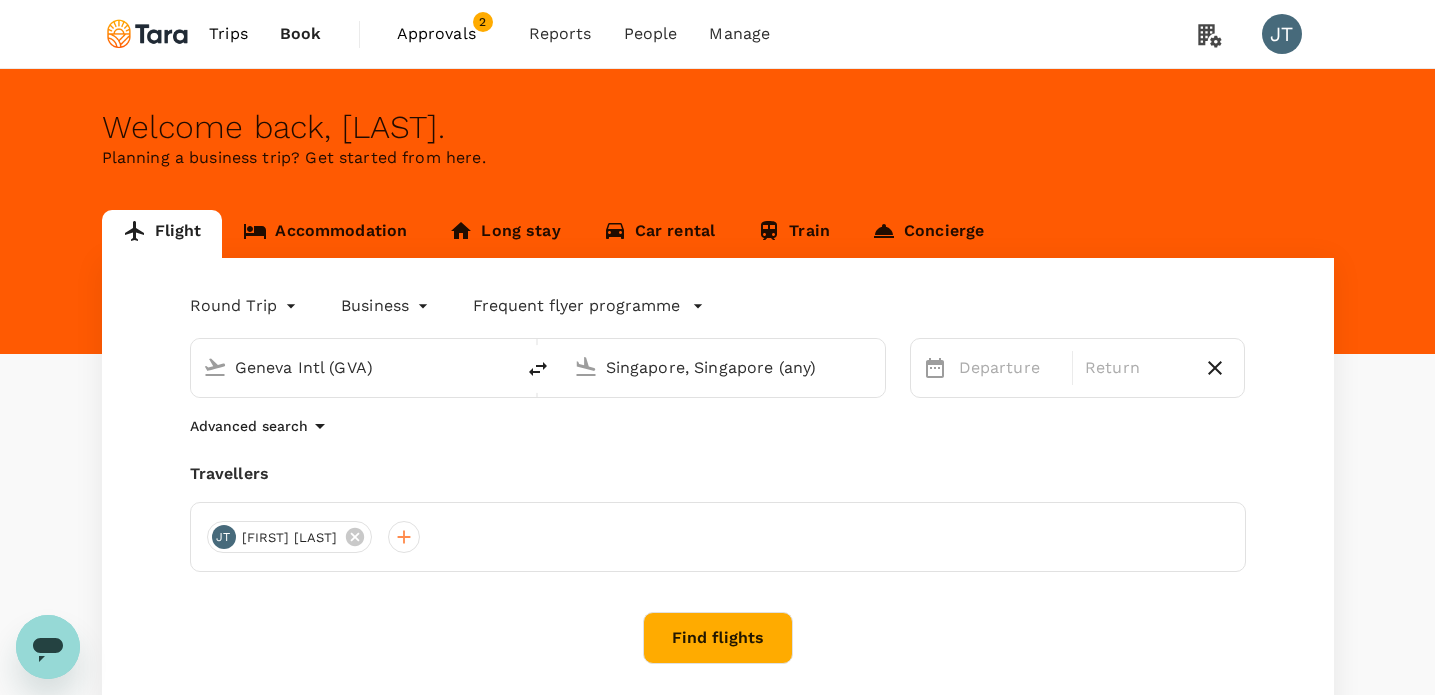 type 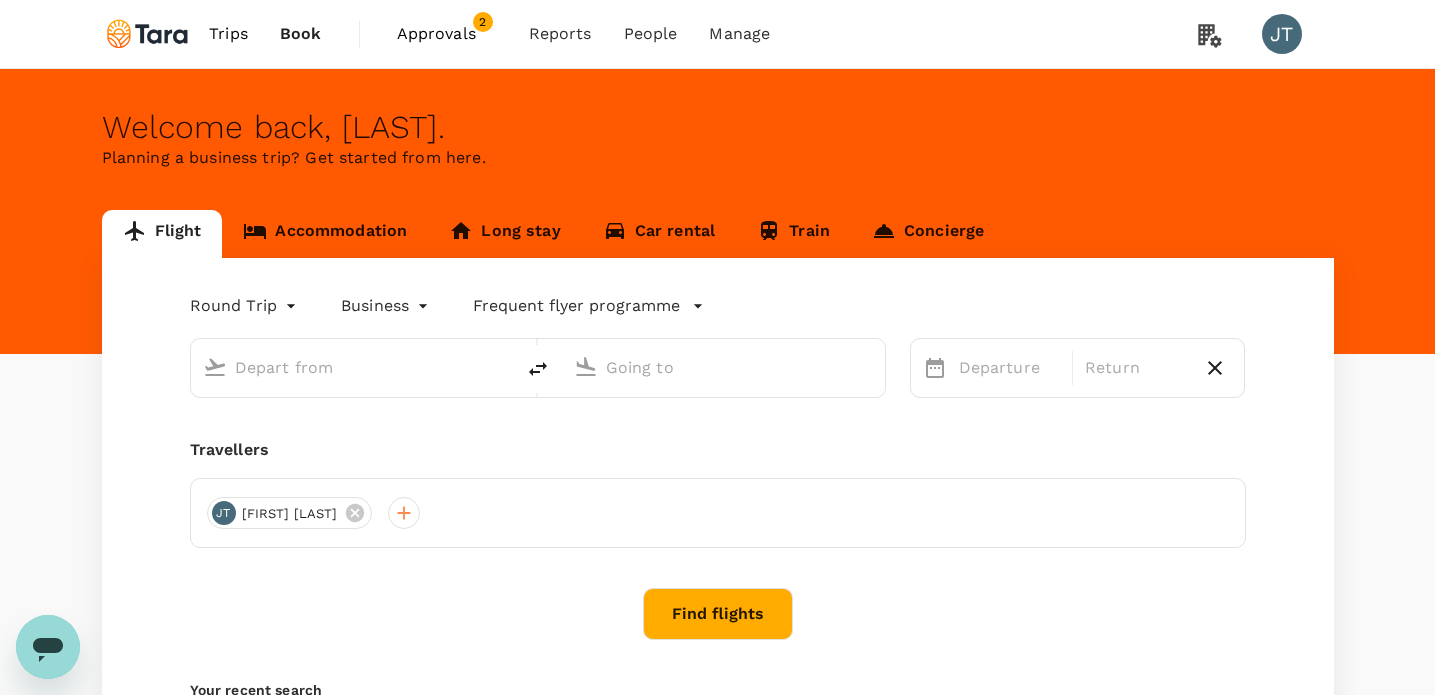 type on "Geneva Intl (GVA)" 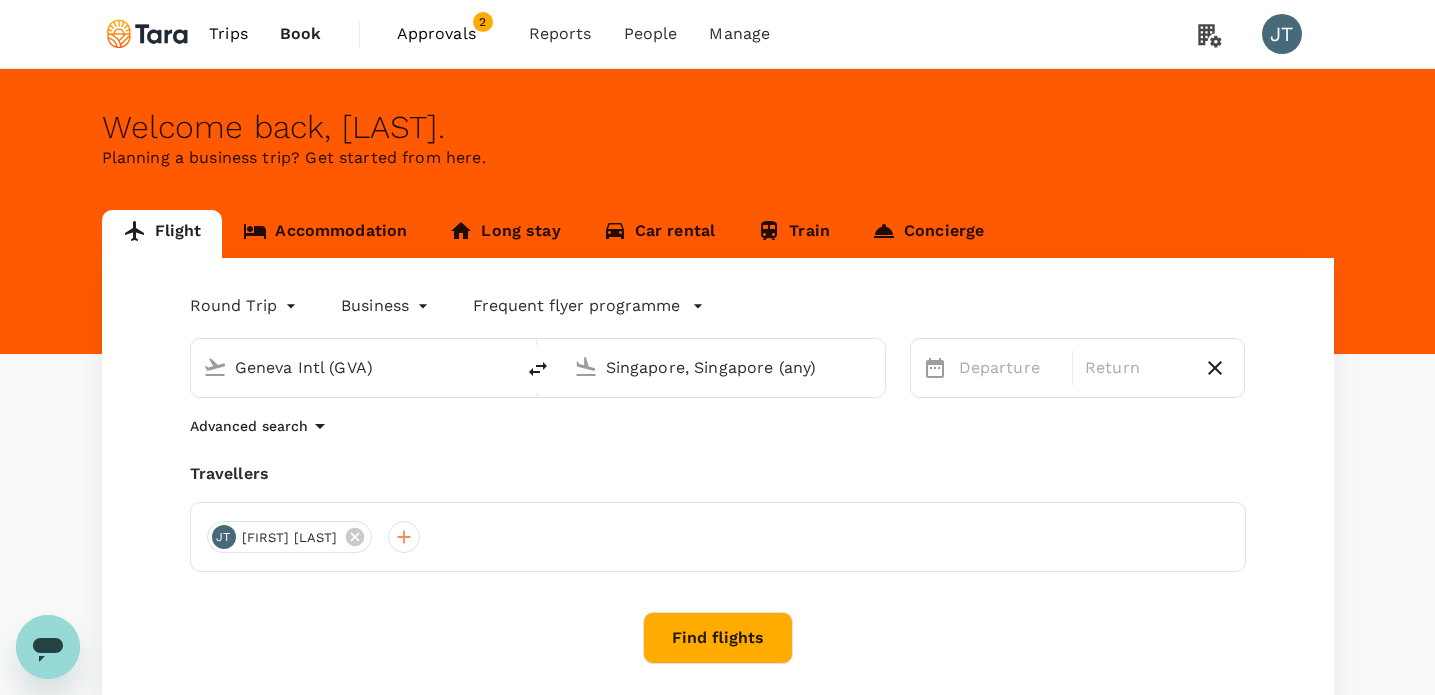 drag, startPoint x: 278, startPoint y: 362, endPoint x: 256, endPoint y: 362, distance: 22 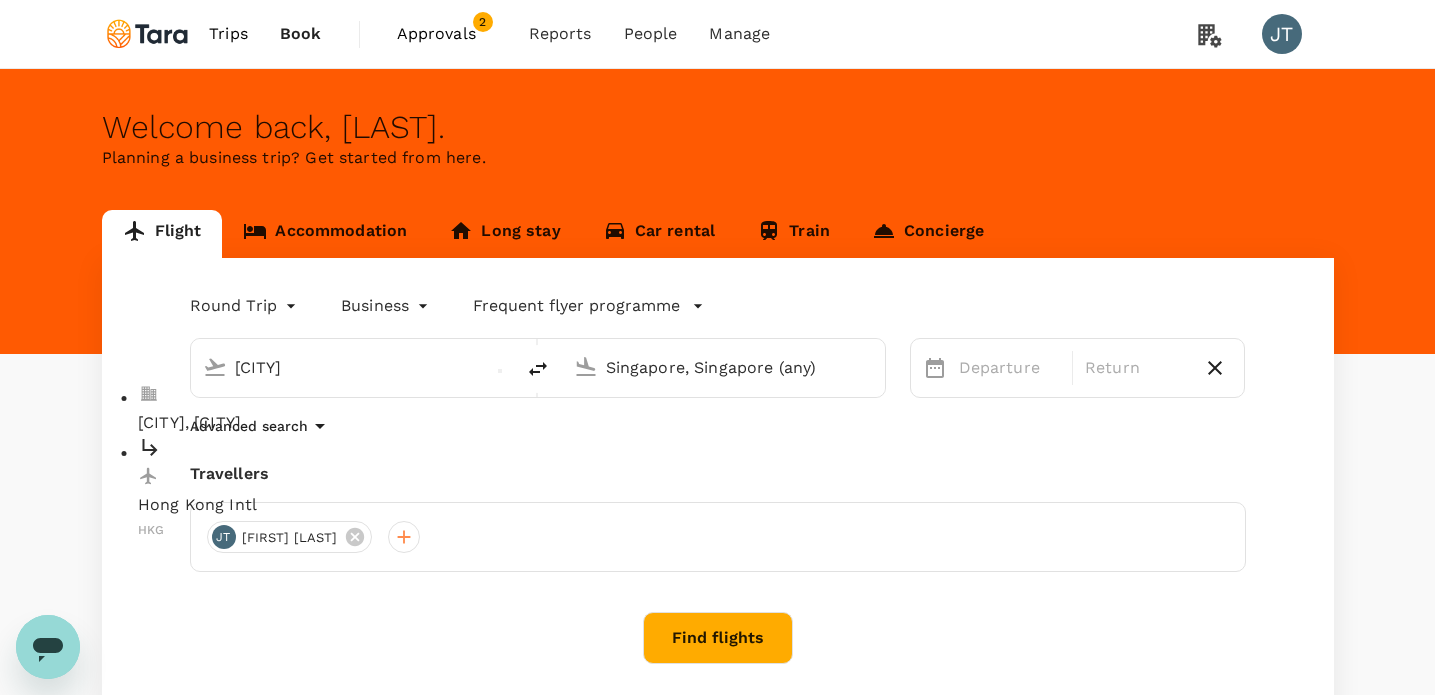 click on "Hong Kong Intl" at bounding box center [368, 505] 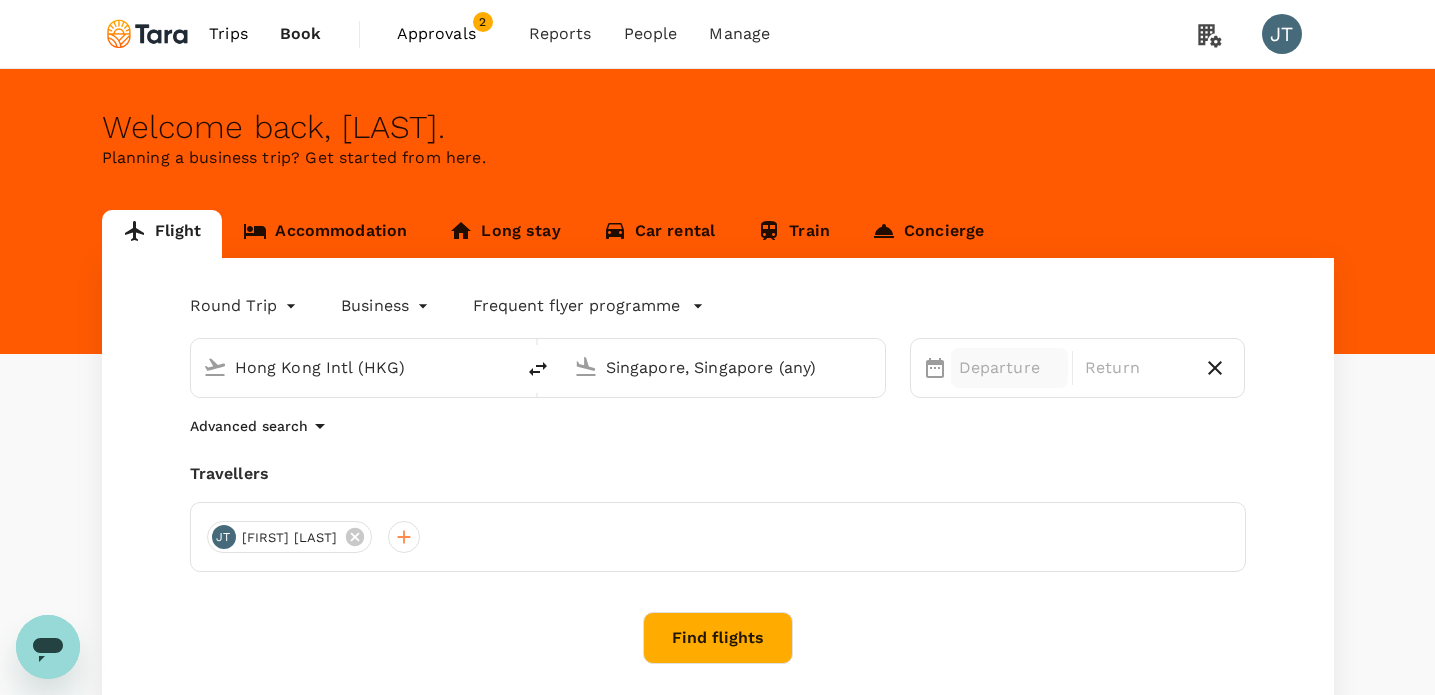 click on "Departure" at bounding box center (1009, 368) 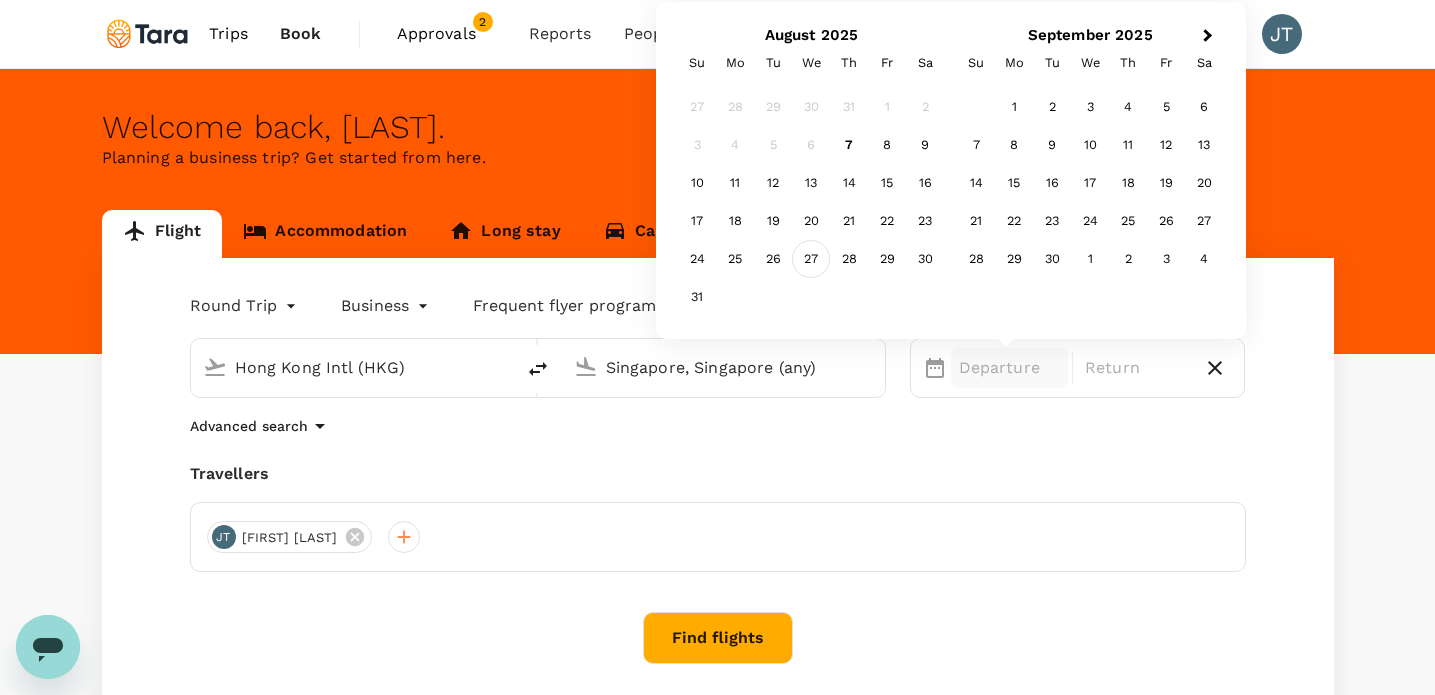 click on "27" at bounding box center [811, 259] 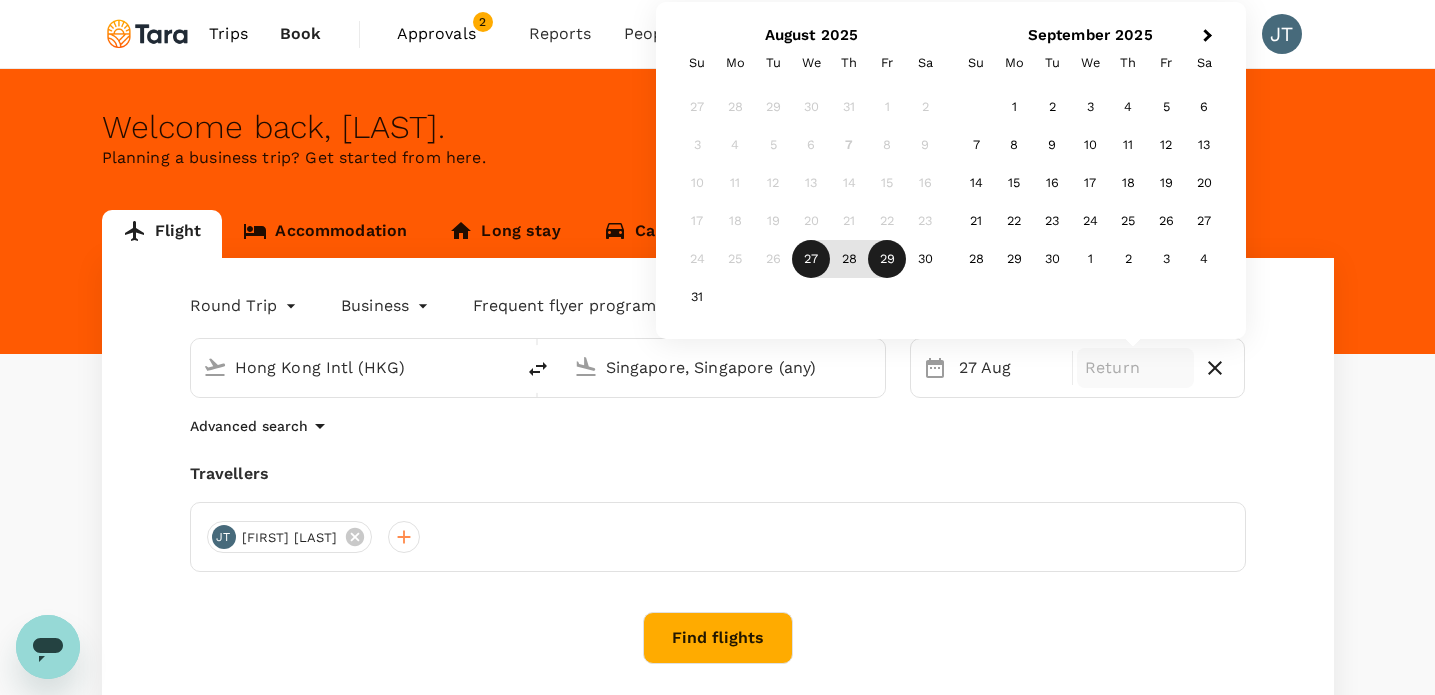 click on "29" at bounding box center [887, 259] 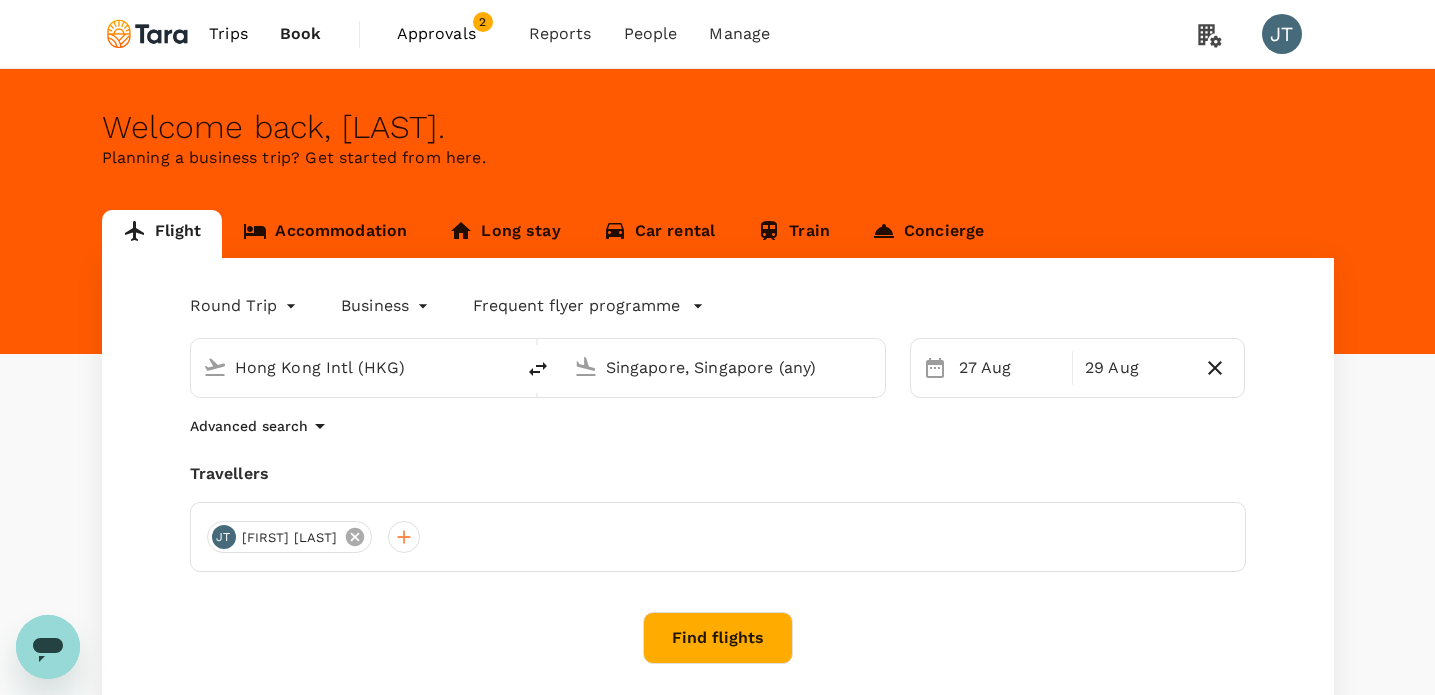 click 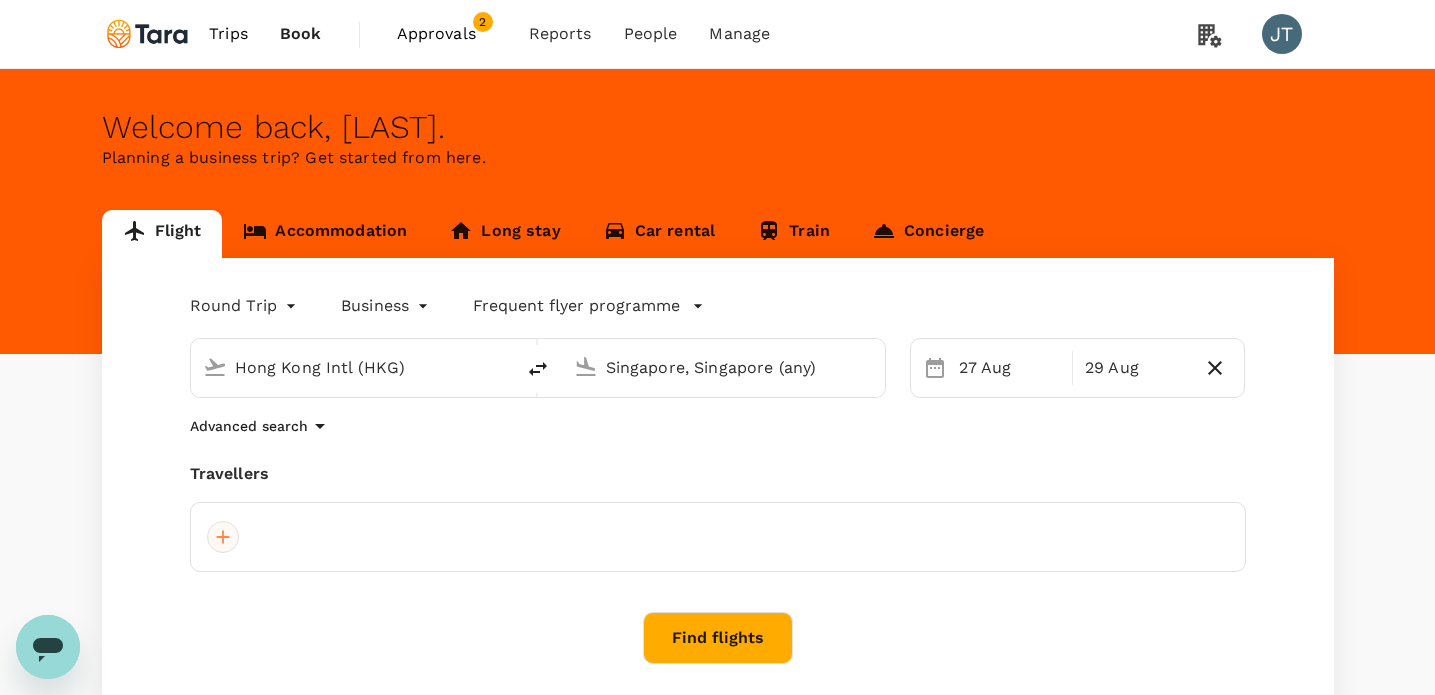 click at bounding box center (223, 537) 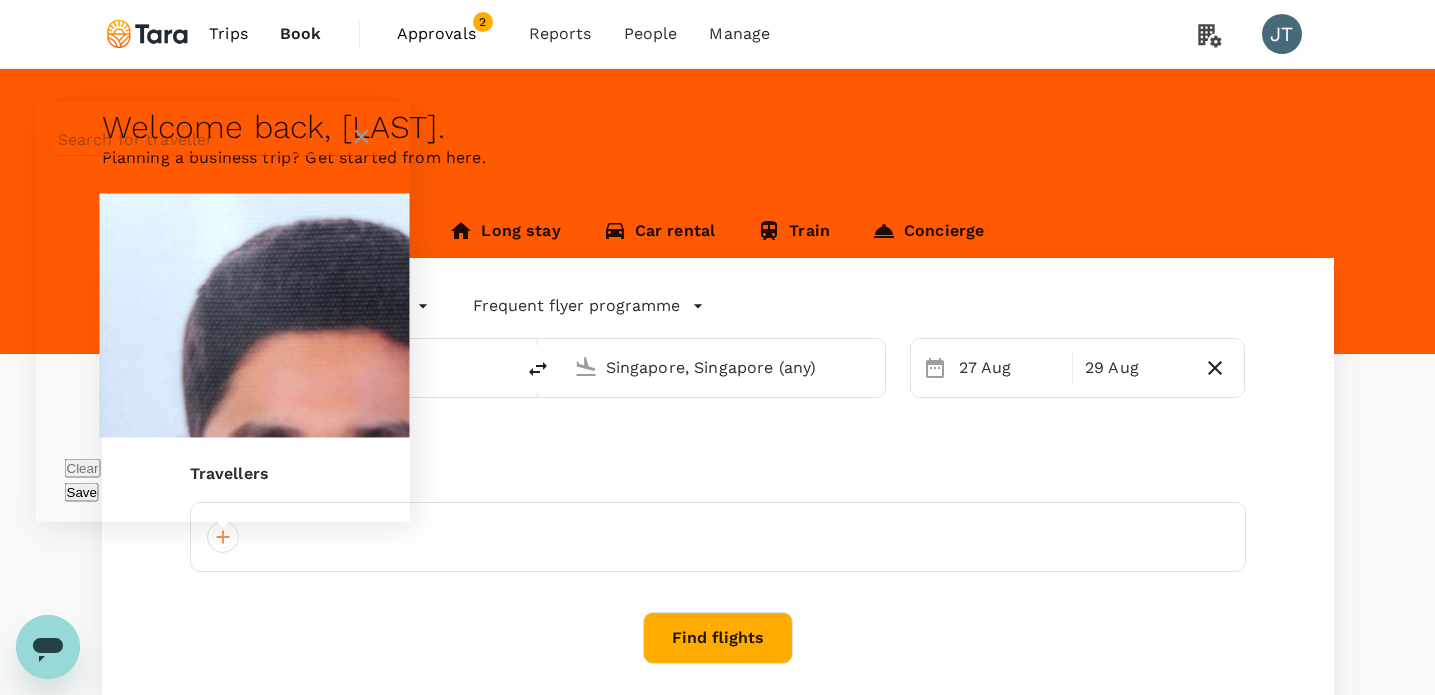 click at bounding box center (204, 140) 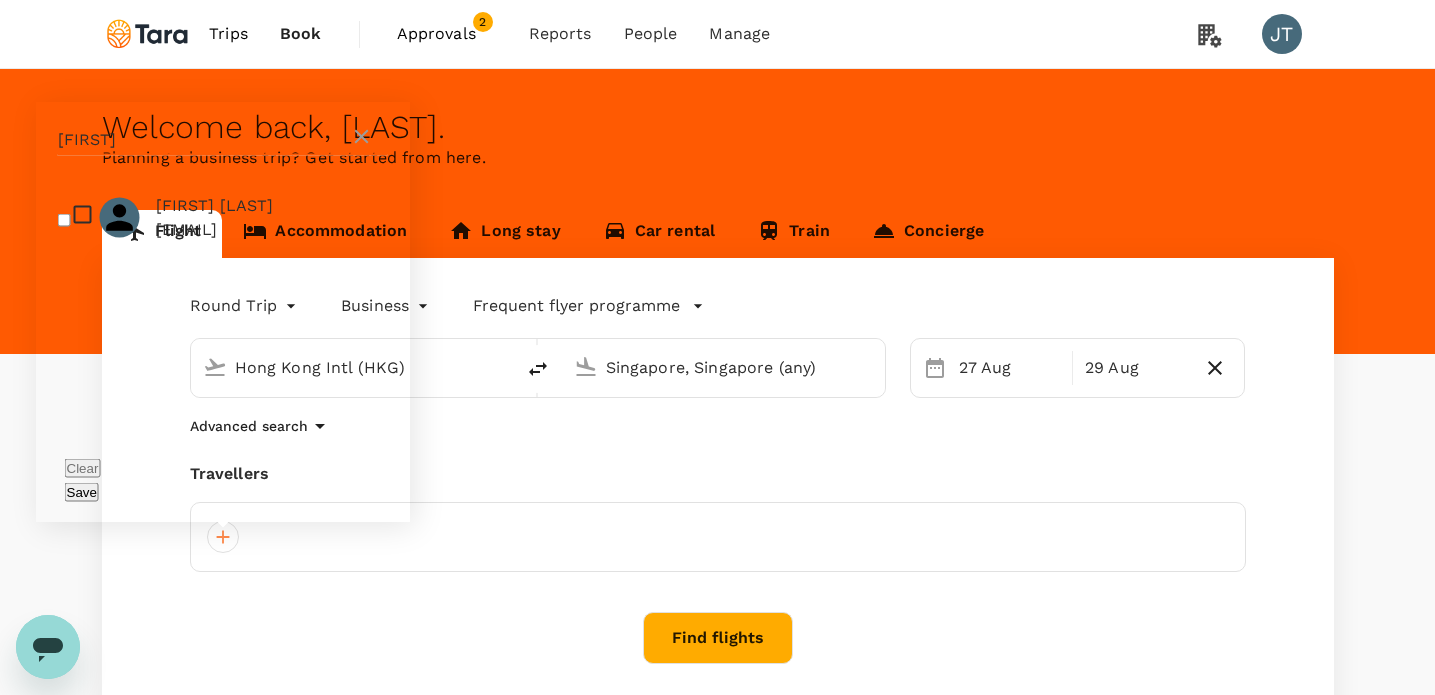type on "[FIRST]" 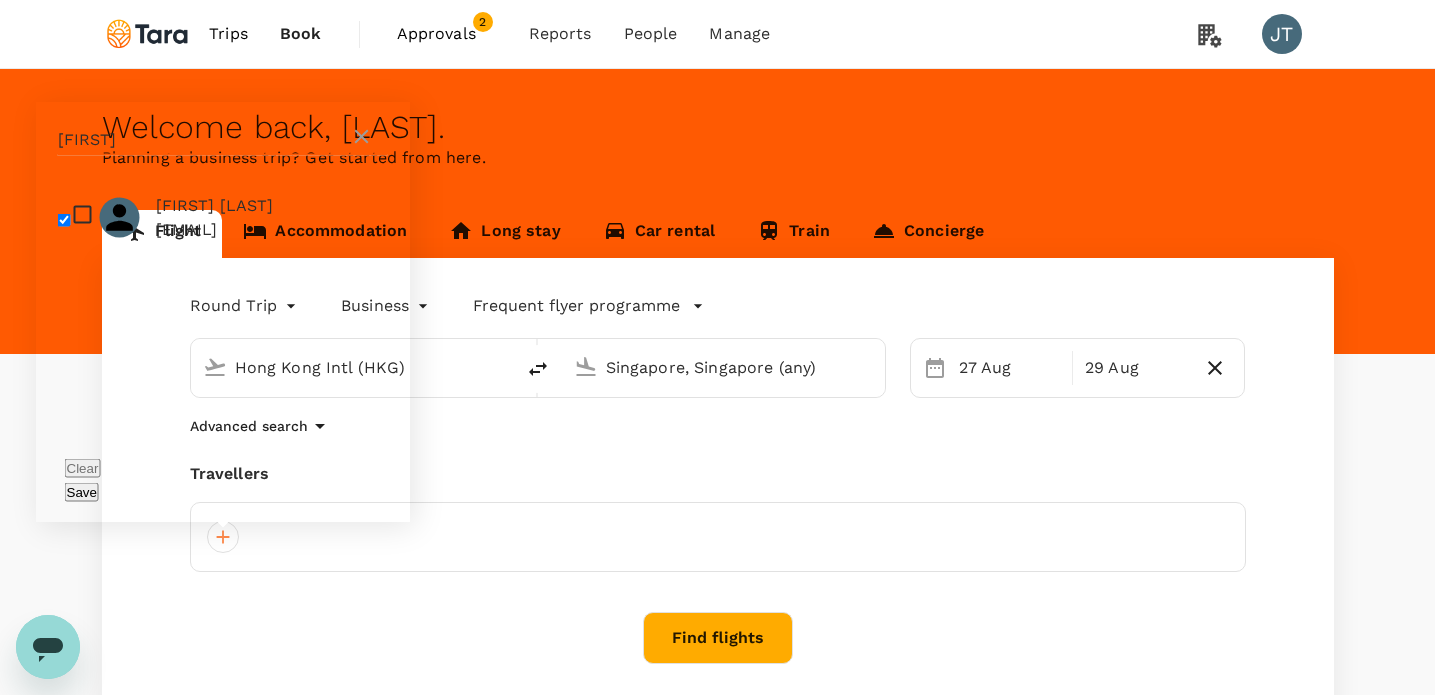 checkbox on "true" 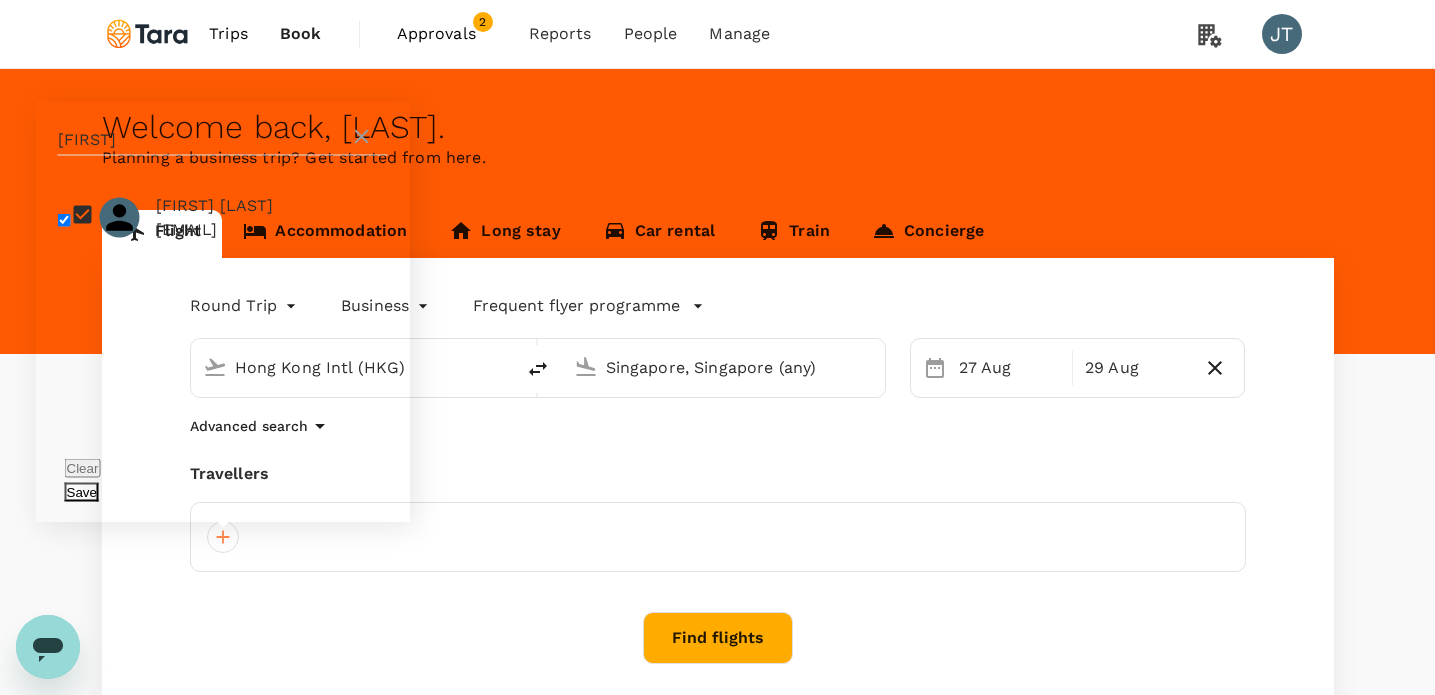 click on "Save" at bounding box center (82, 492) 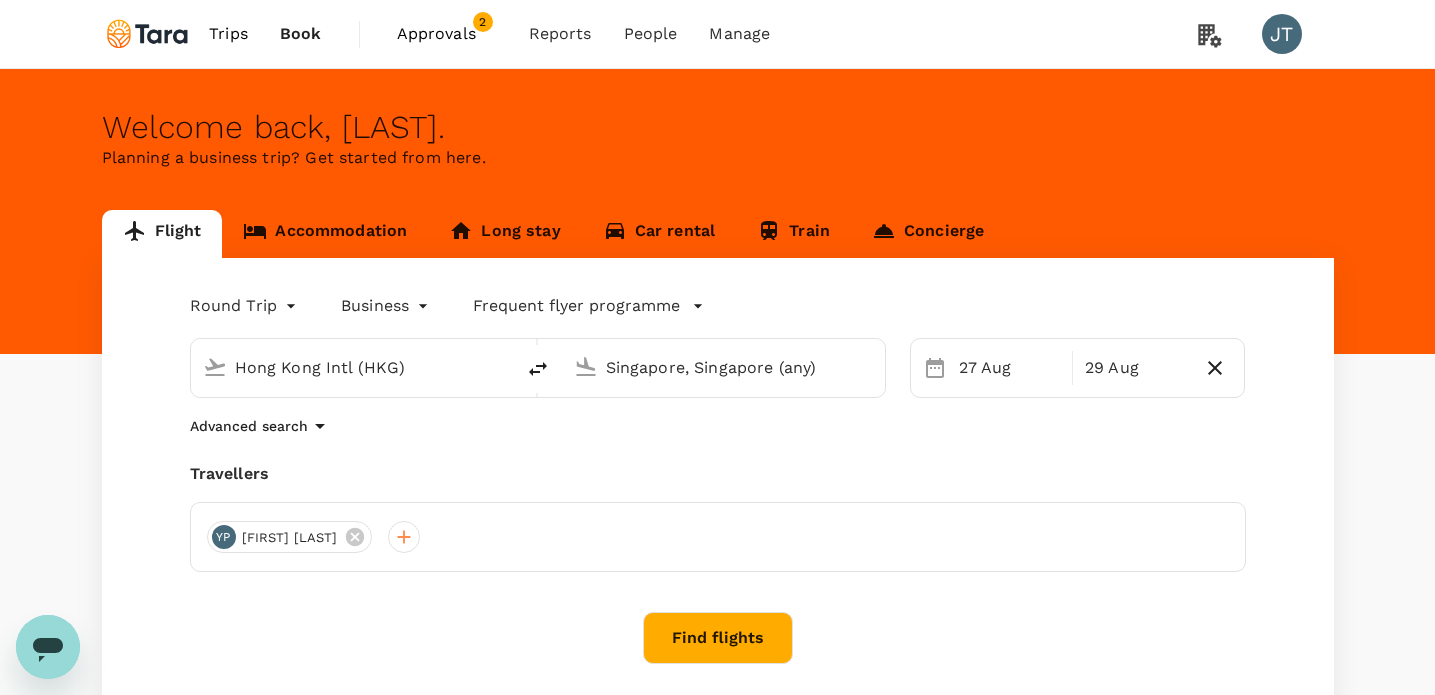 click on "Find flights" at bounding box center (718, 638) 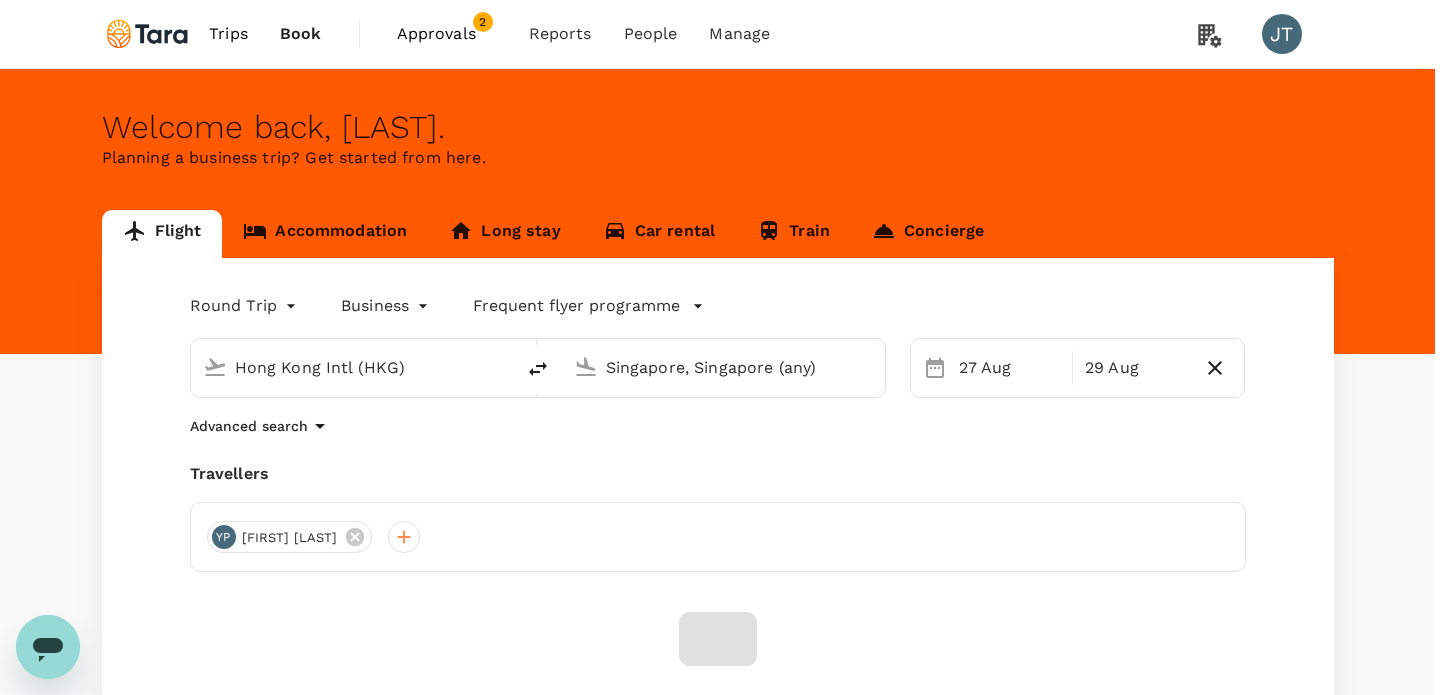 click on "All Travel ( [FIRST] [LAST], [FIRST] )" at bounding box center (32, 1140) 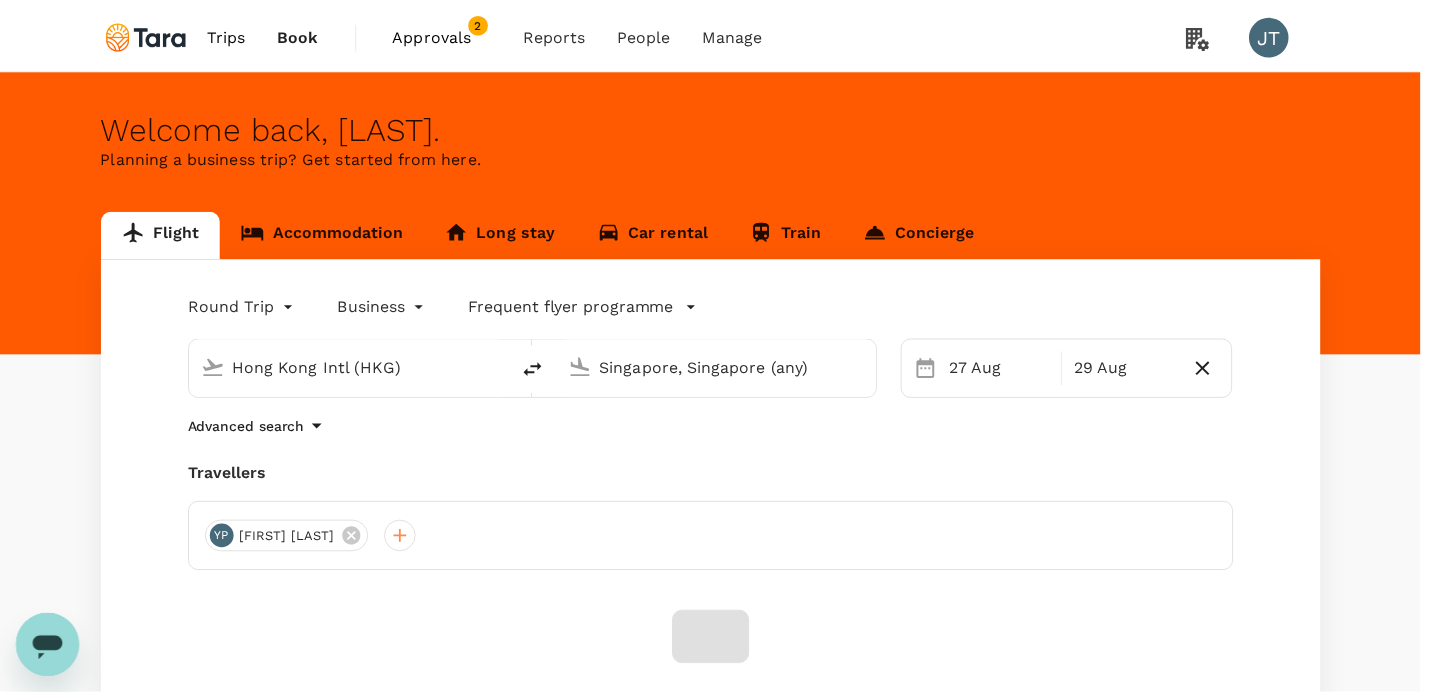 scroll, scrollTop: 76, scrollLeft: 0, axis: vertical 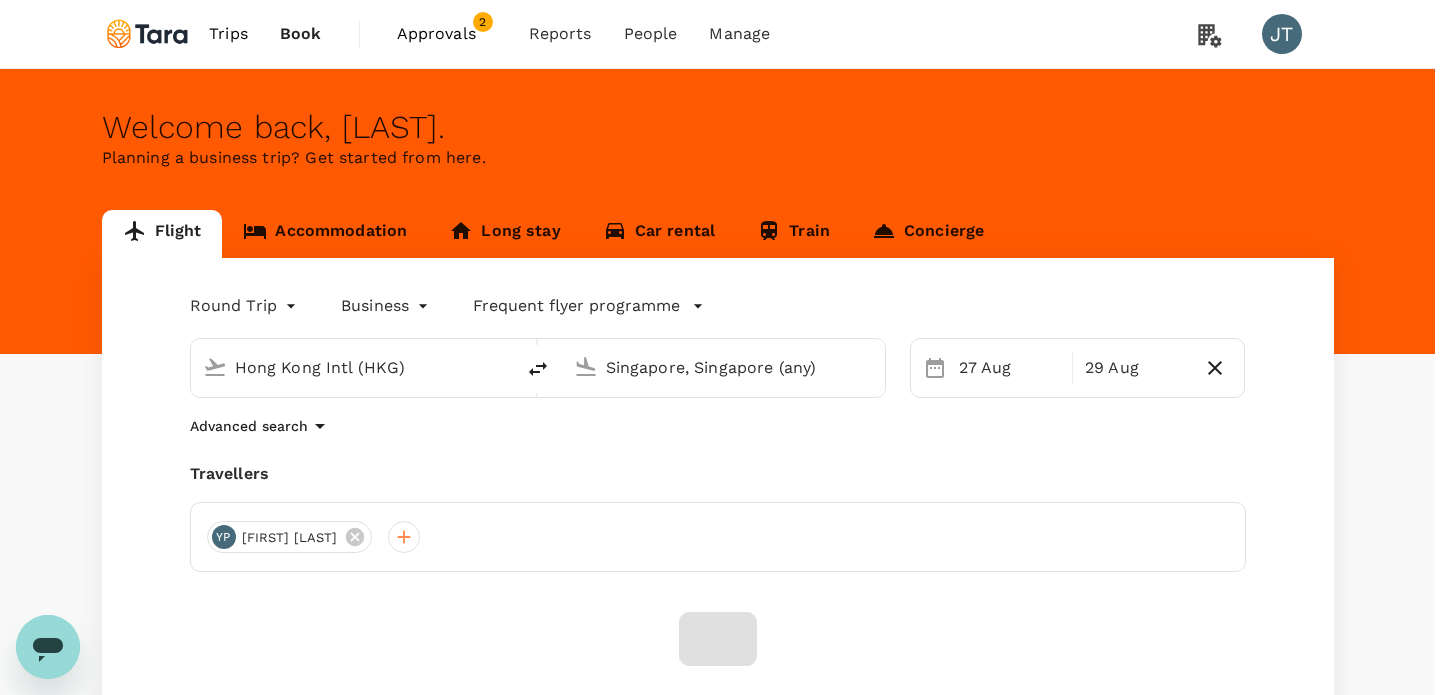 click on "Confirm" at bounding box center [73, 15375] 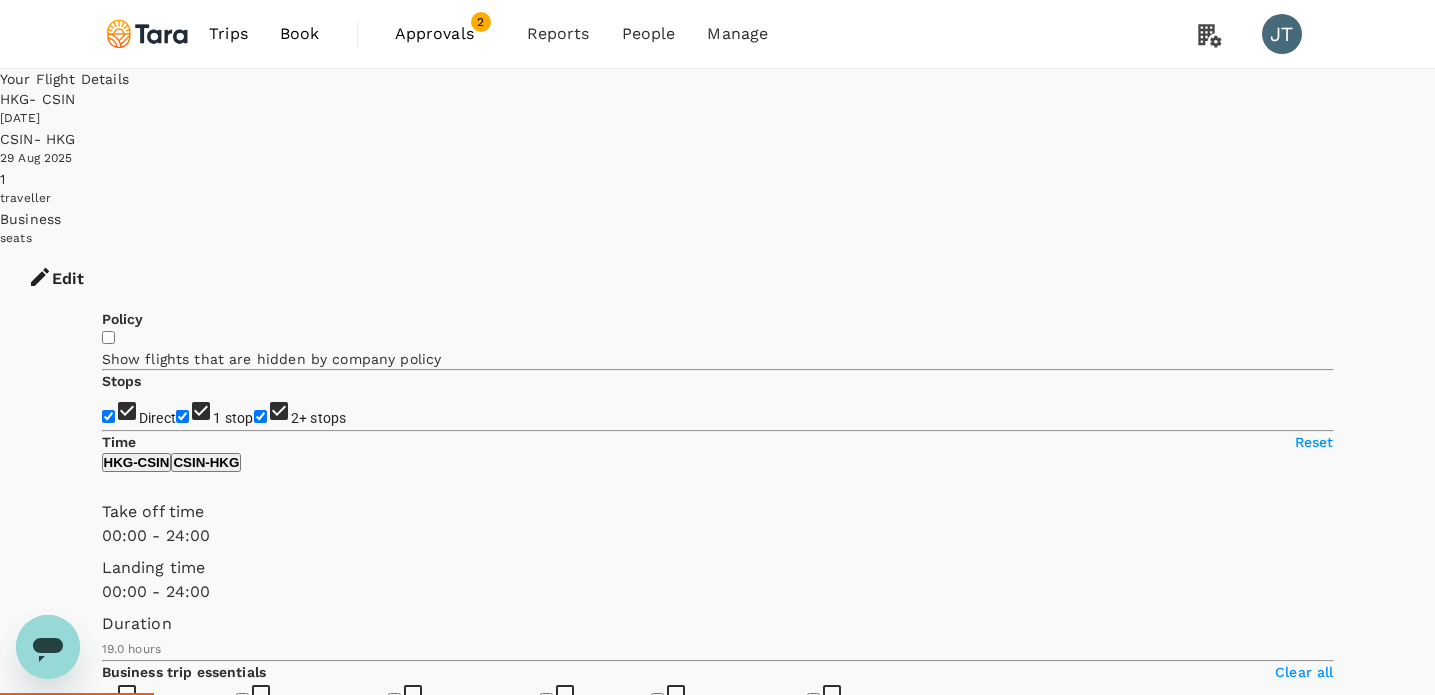 type on "1150" 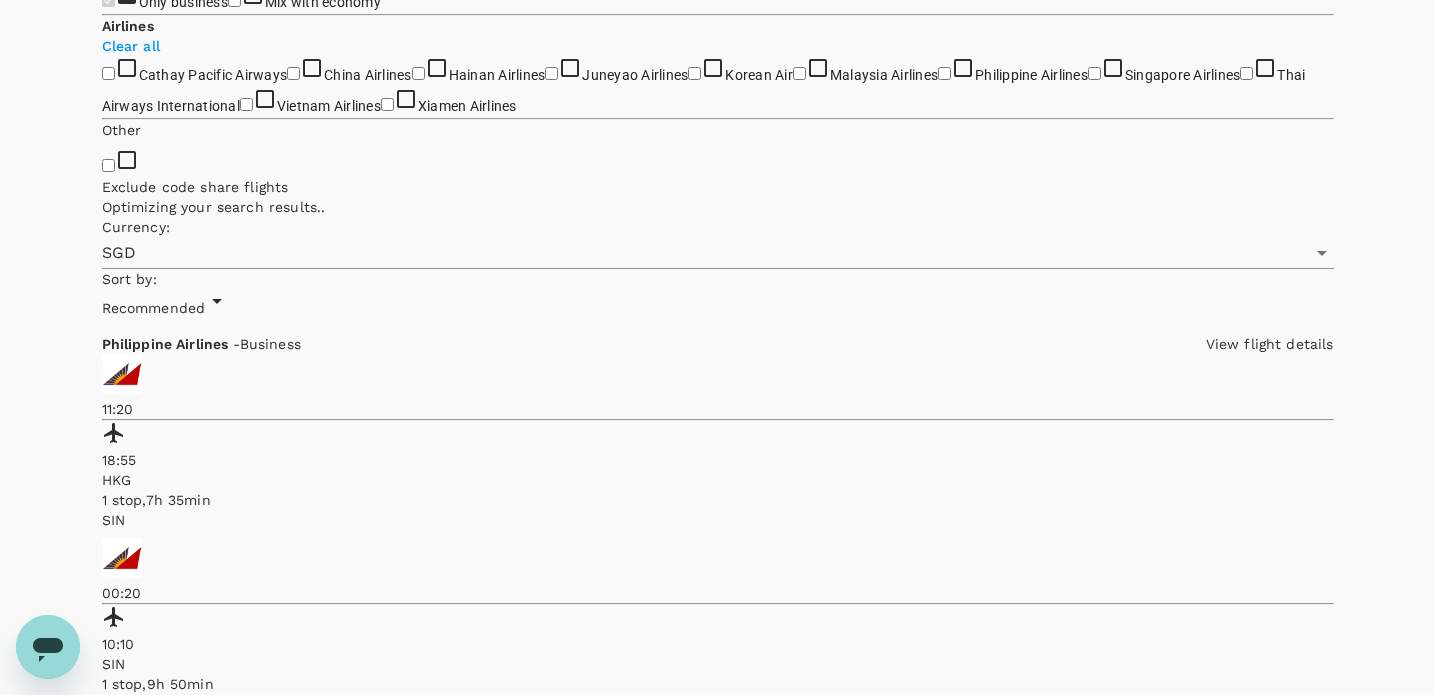 scroll, scrollTop: 812, scrollLeft: 0, axis: vertical 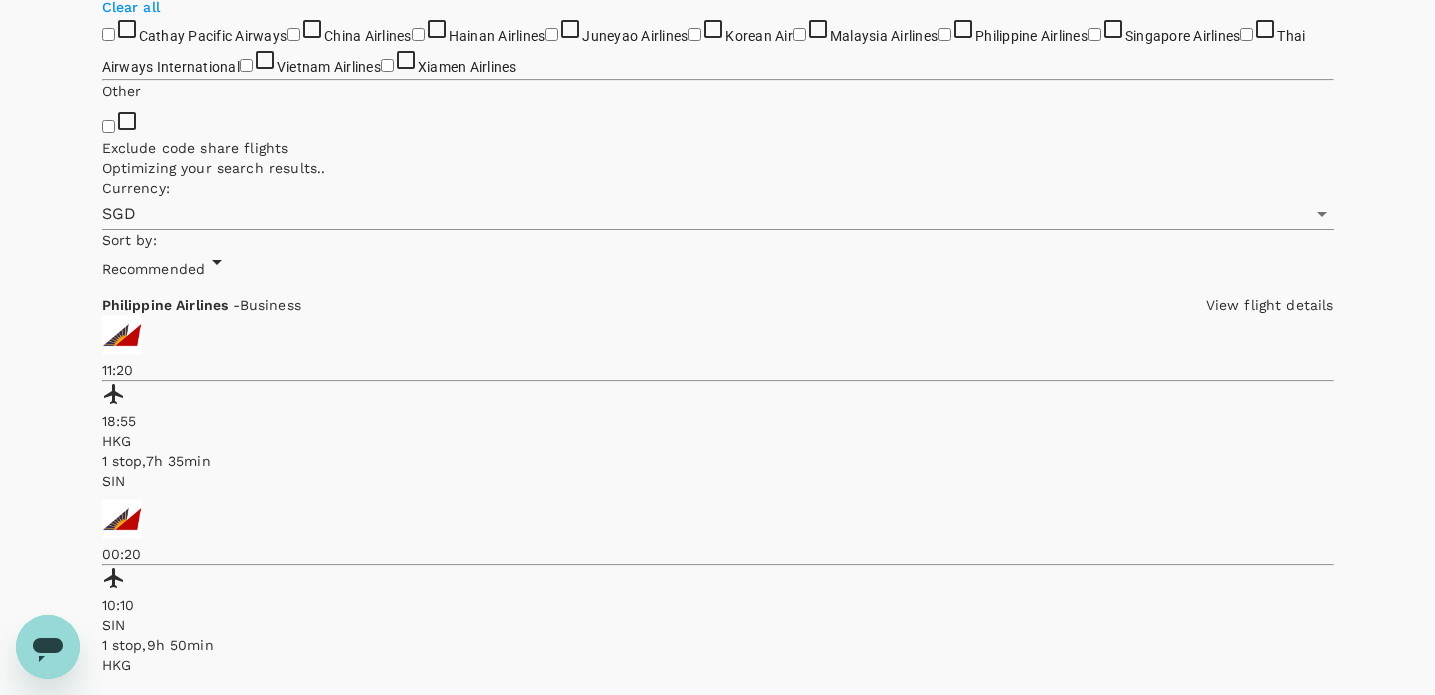 click on "Policy Show flights that are hidden by company policy Stops Direct 1 stop 2+ stops Time Reset HKG - CSIN CSIN - HKG Take off time 00:00 - 24:00 Landing time 00:00 - 24:00 Duration 19.10 hours Take off time 00:00 - 24:00 Landing time 00:00 - 24:00 Duration 20.45 hours Business trip essentials Clear all Cabin baggage Checked baggage Flexible to change Refundable Free seat selection Complimentary drinks and meal Cabin class Change Business Only business Mix with economy Airlines Clear all Cathay Pacific Airways China Airlines Hainan Airlines Juneyao Airlines Korean Air Malaysia Airlines Philippine Airlines Singapore Airlines Thai Airways International Vietnam Airlines Xiamen Airlines Other Exclude code share flights Optimizing your search results.. Currency :  SGD Sort by :  Recommended Philippine Airlines     - Business   View flight details 11:20 18:55 HKG 1 stop ,  7h 35min SIN 00:20 10:10 SIN 1 stop ,  9h 50min HKG Refundable (SGD 265.00 fee) Changeable (SGD 163.00 fee) 40kg + 8 Others From SGD 1,395.55 Book" at bounding box center (718, 30039) 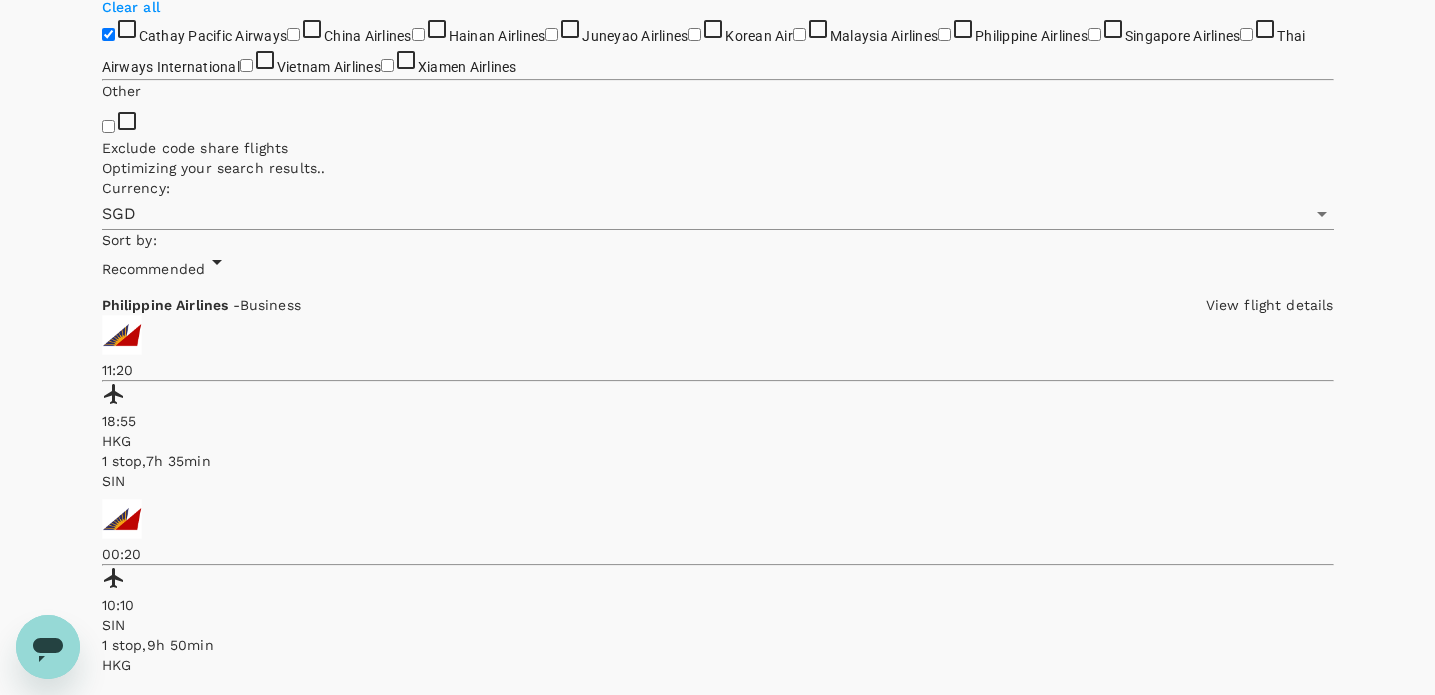 checkbox on "true" 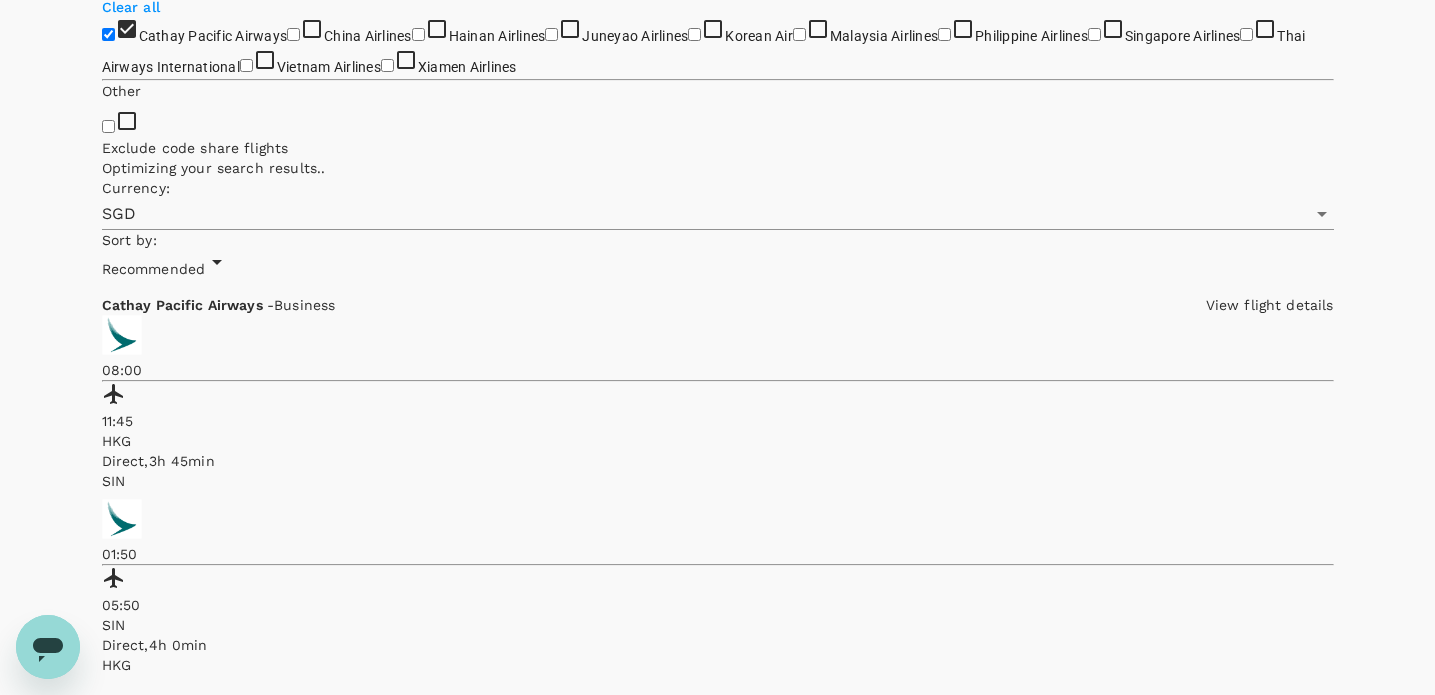 click on "Only business" at bounding box center (165, -37) 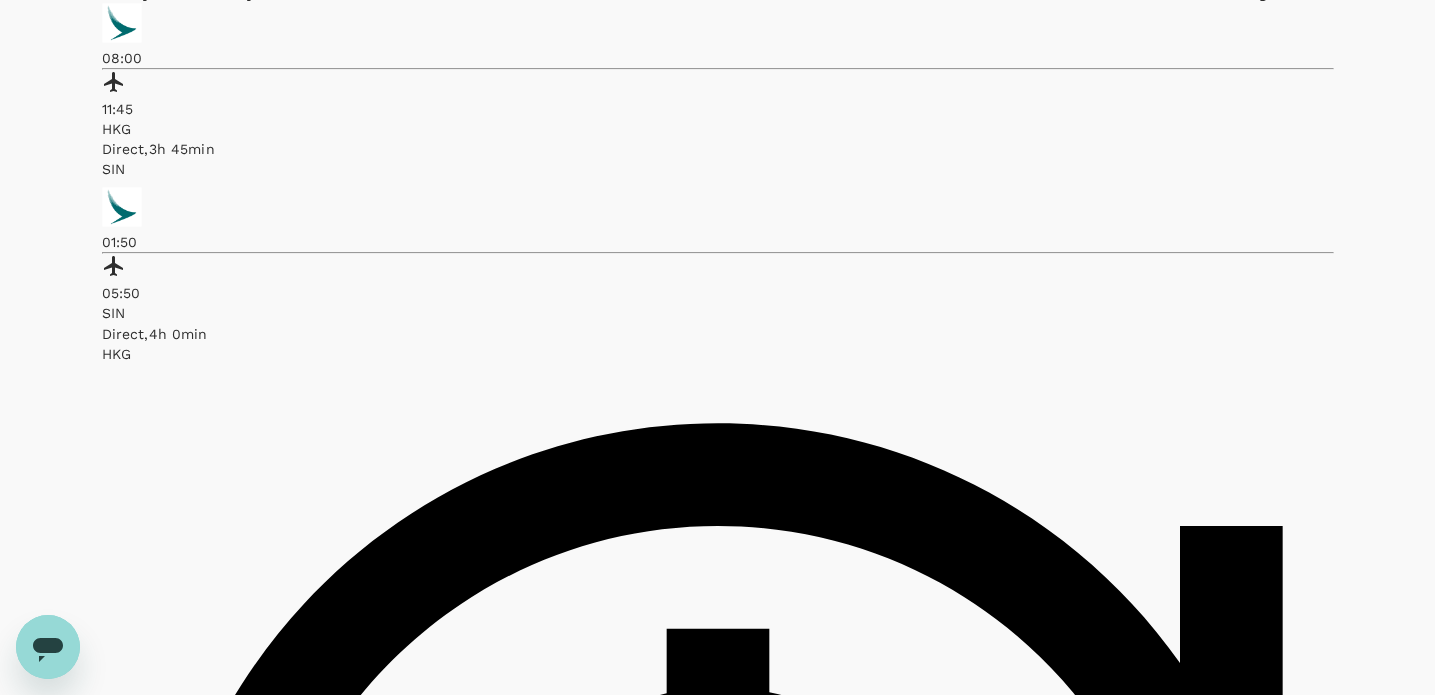 type 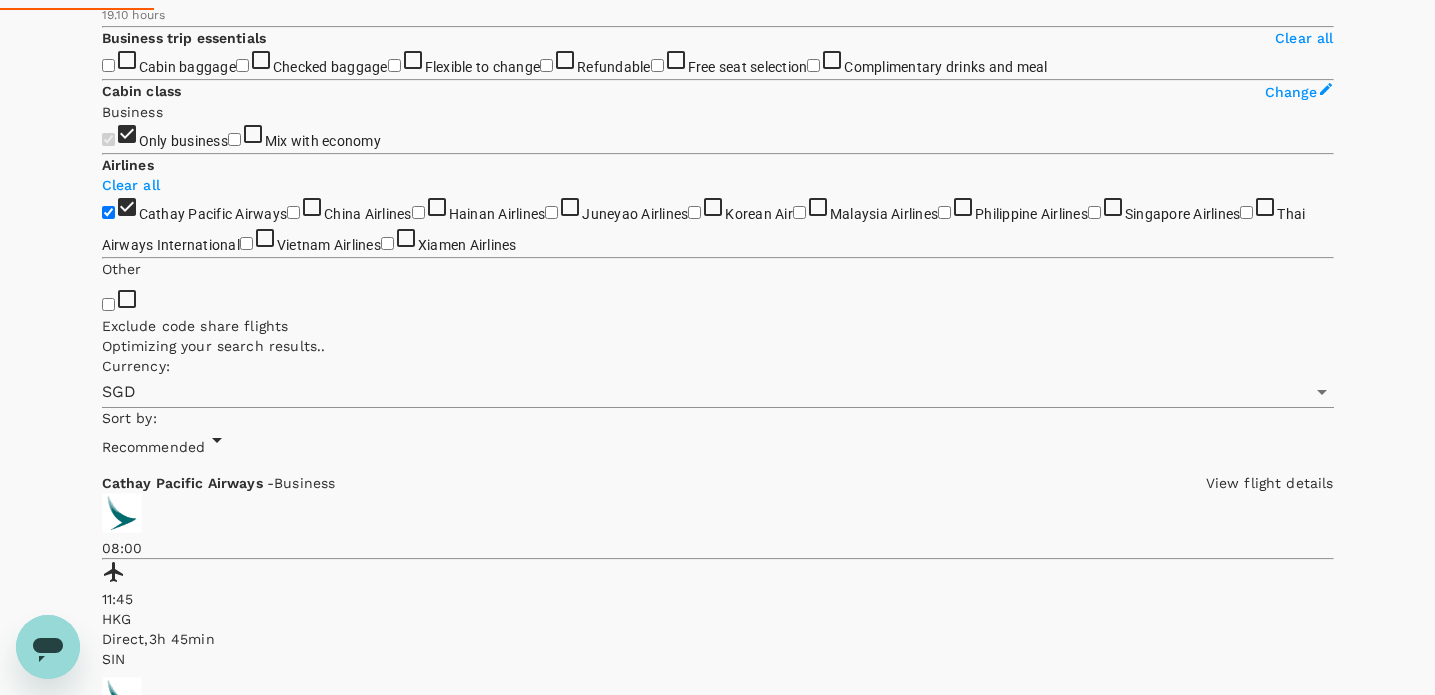 type on "Hong Kong Intl (HKG)" 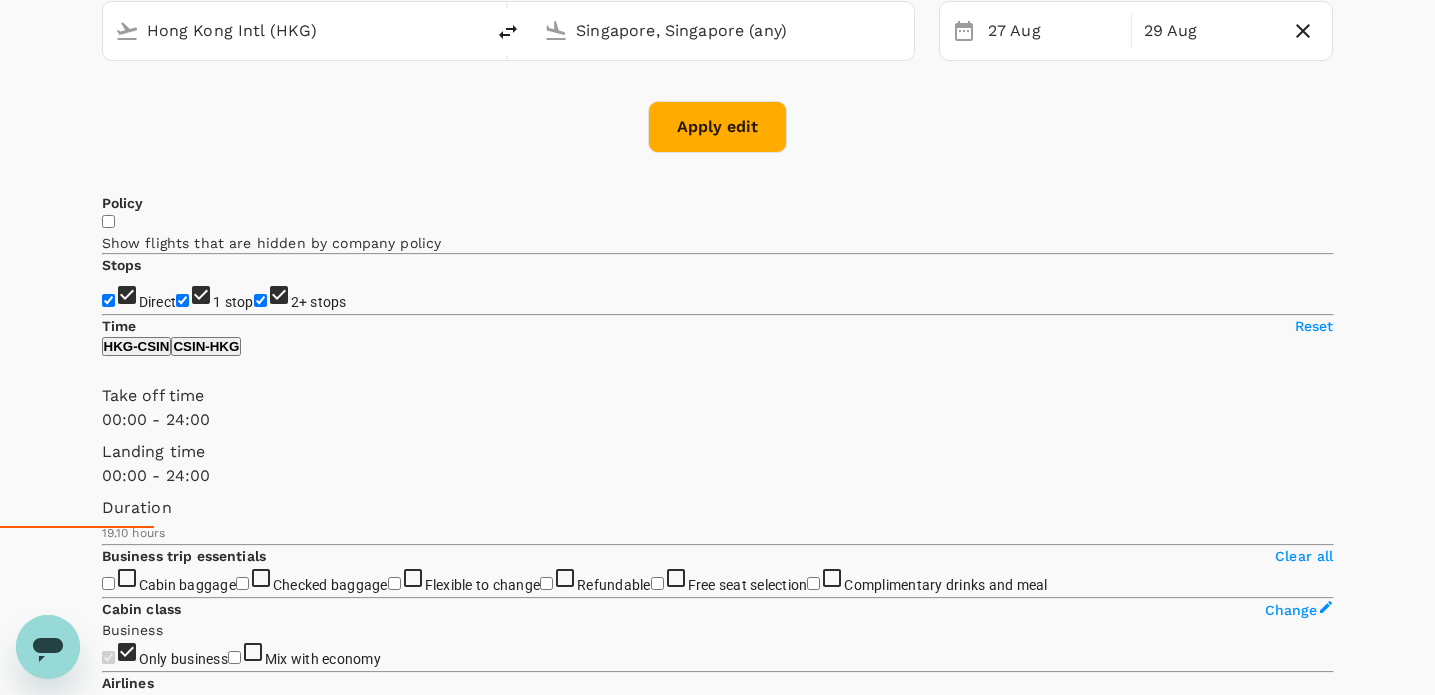 scroll, scrollTop: 0, scrollLeft: 0, axis: both 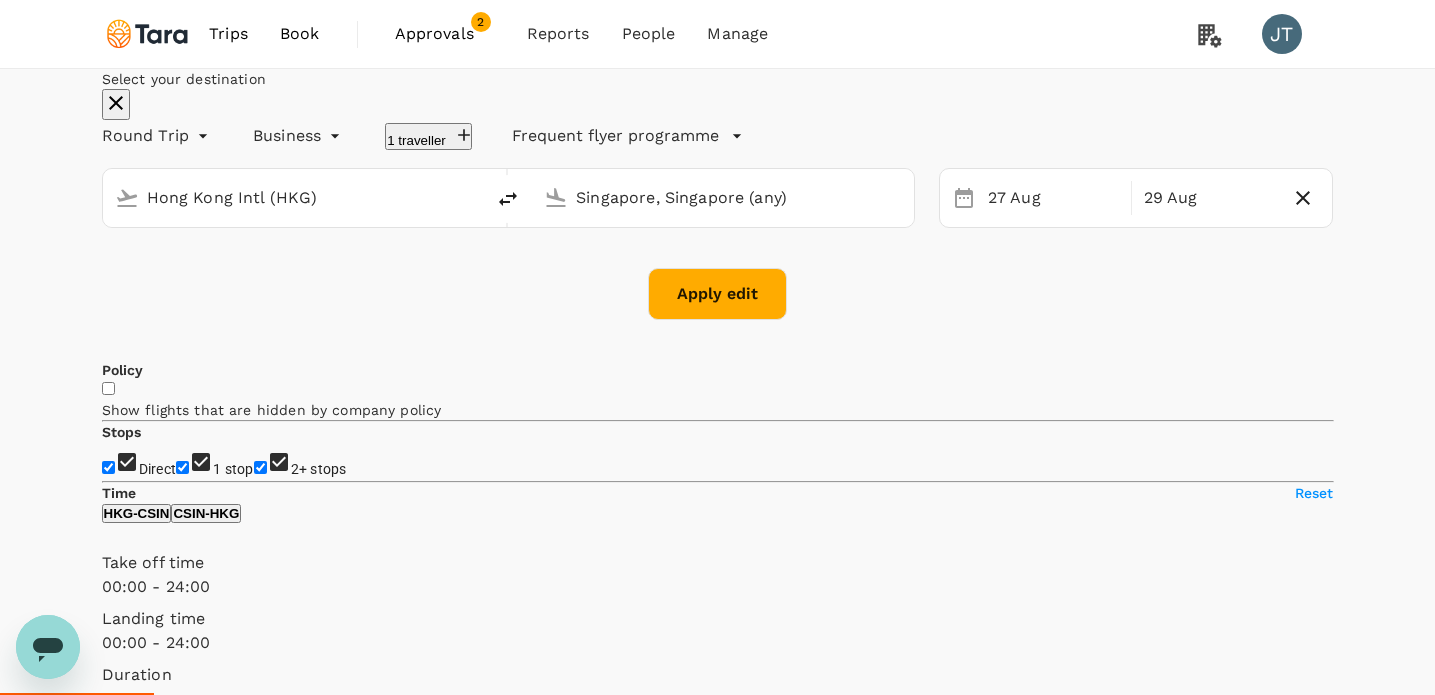 click on "Business business" at bounding box center (279, 132) 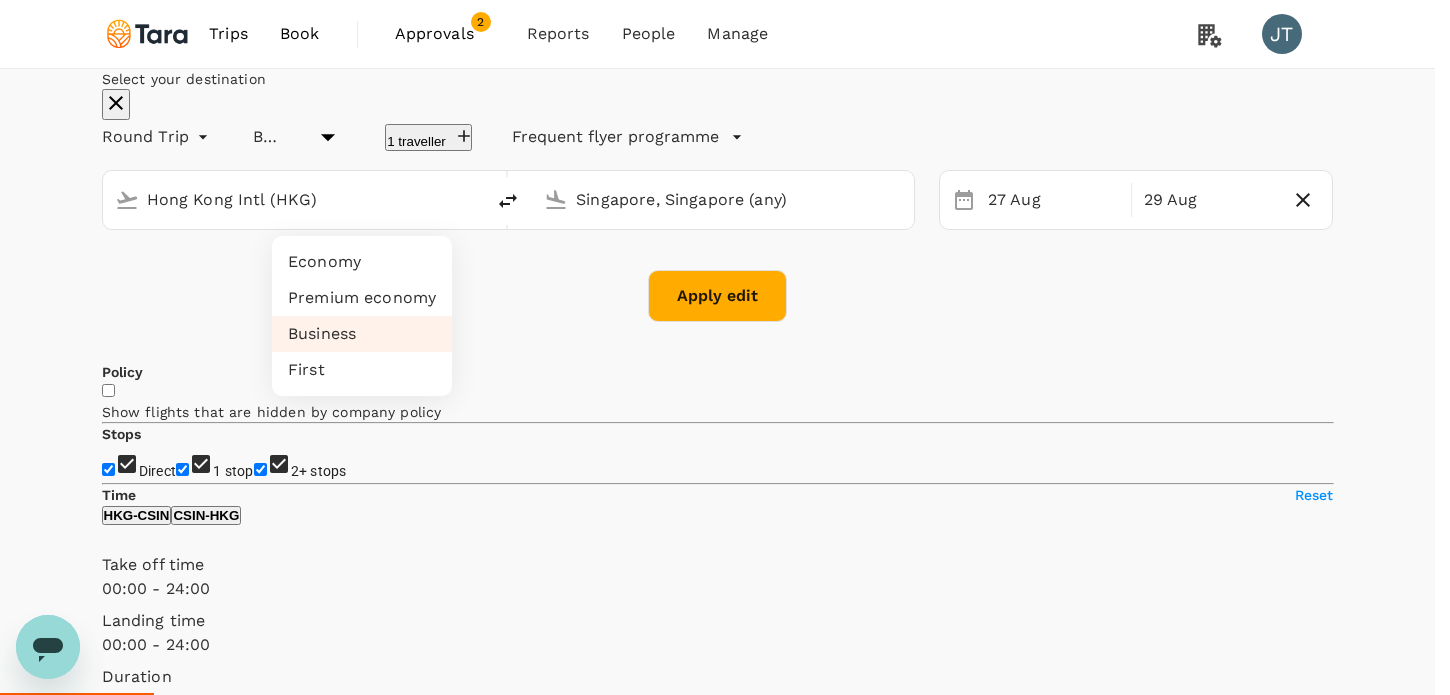 click on "Economy" at bounding box center [362, 262] 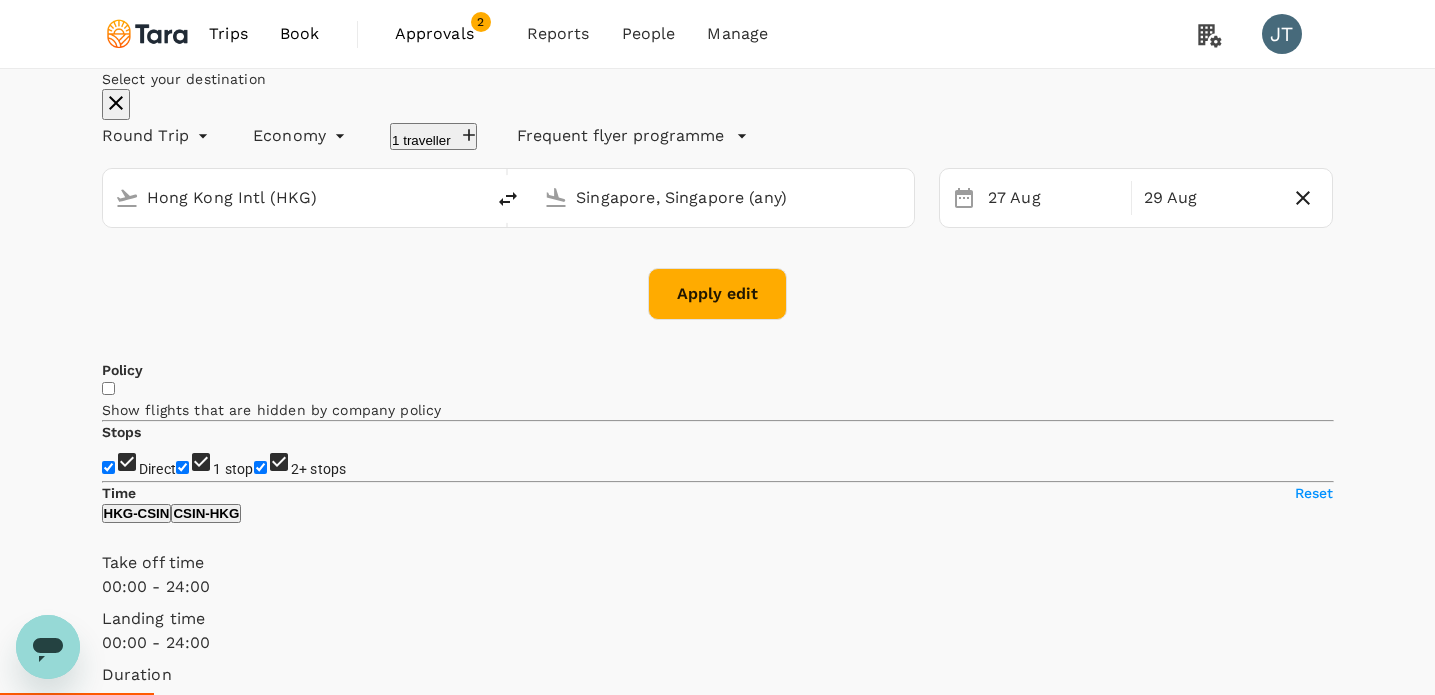 click on "Apply edit" at bounding box center (717, 294) 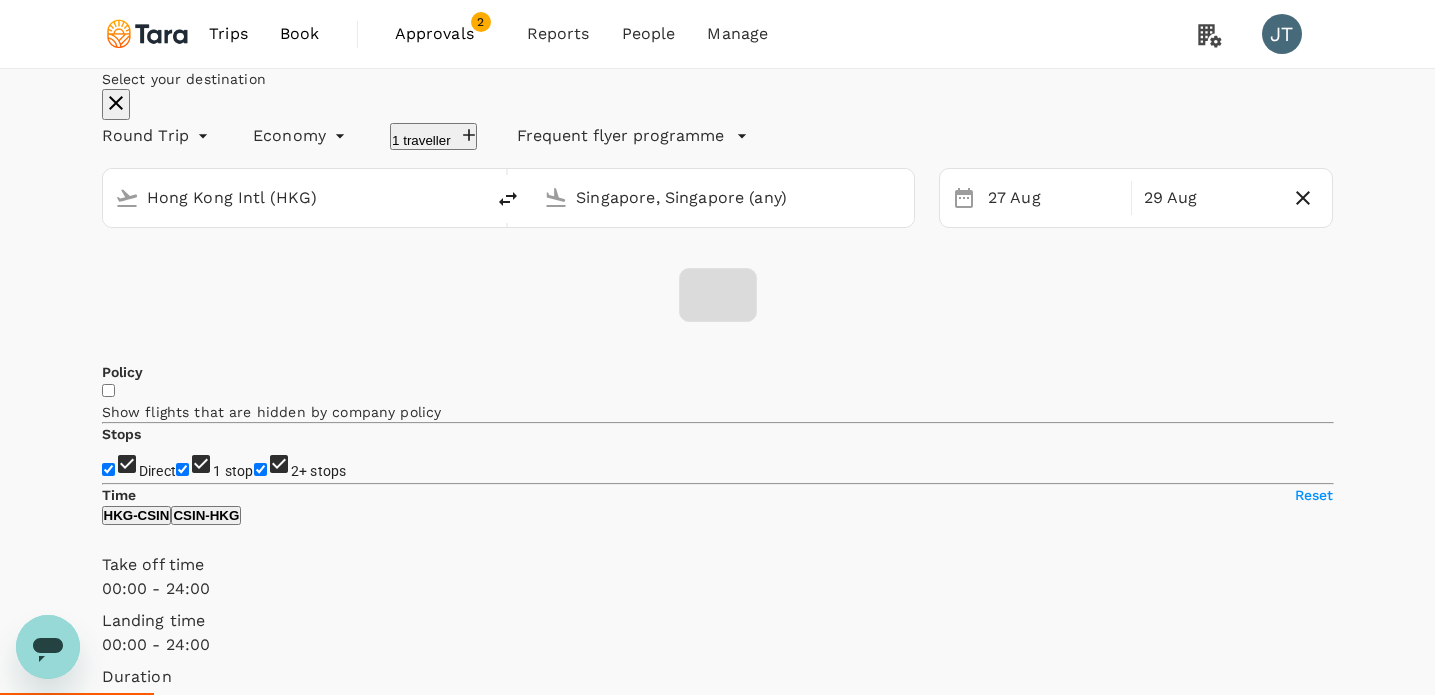 click on "No policy" at bounding box center [717, 67267] 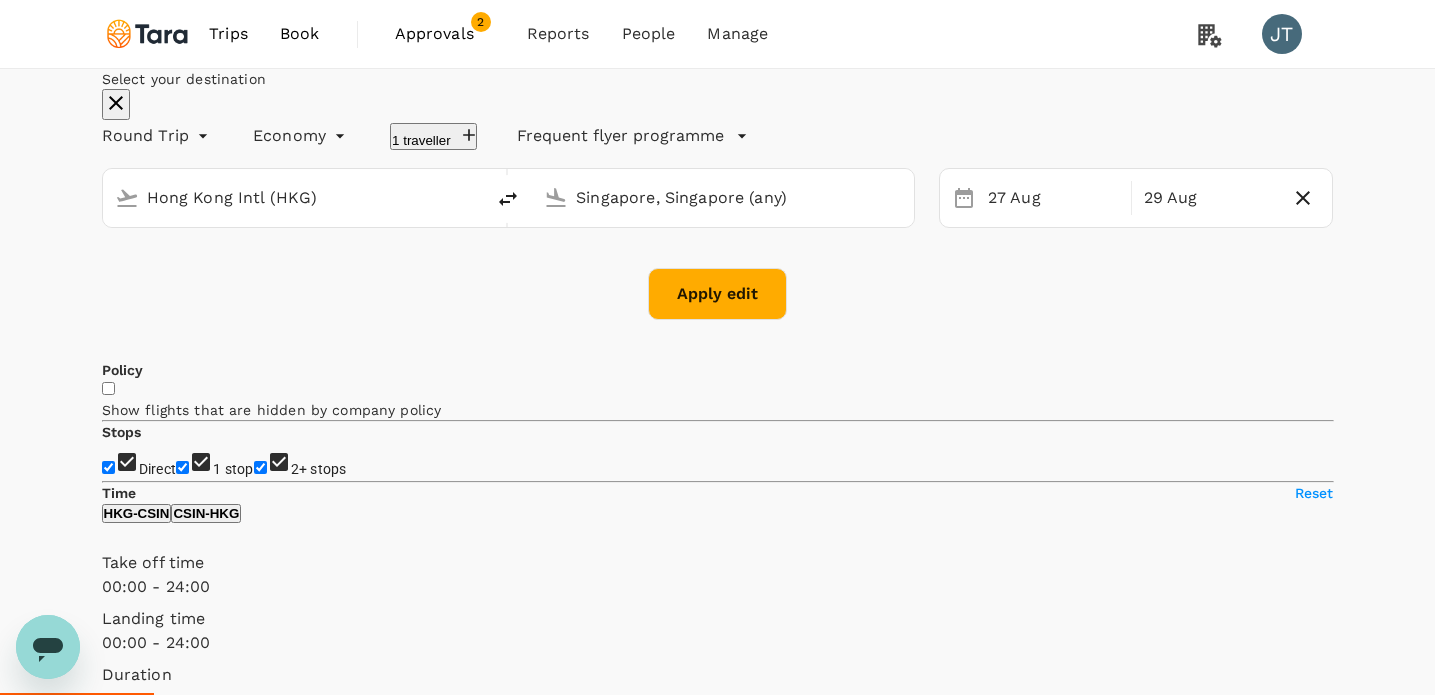 checkbox on "false" 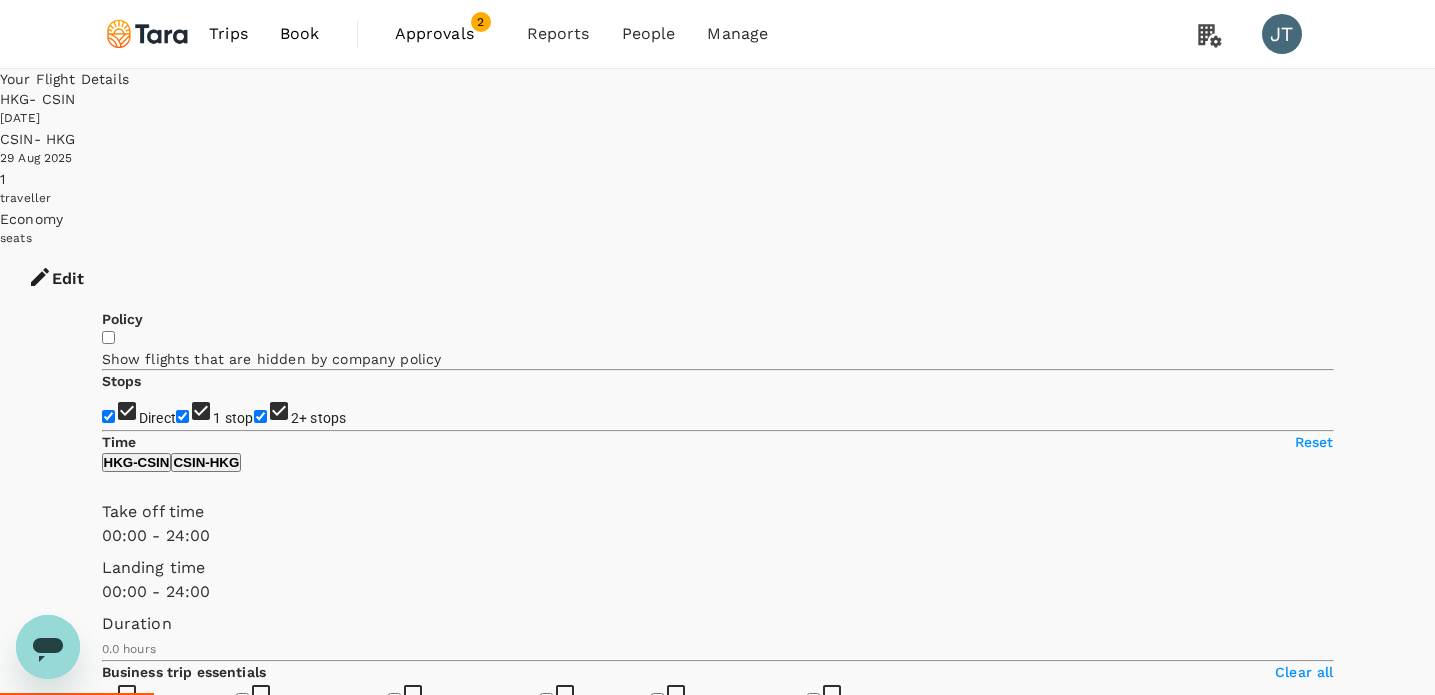 click on "1 stop" at bounding box center (182, 416) 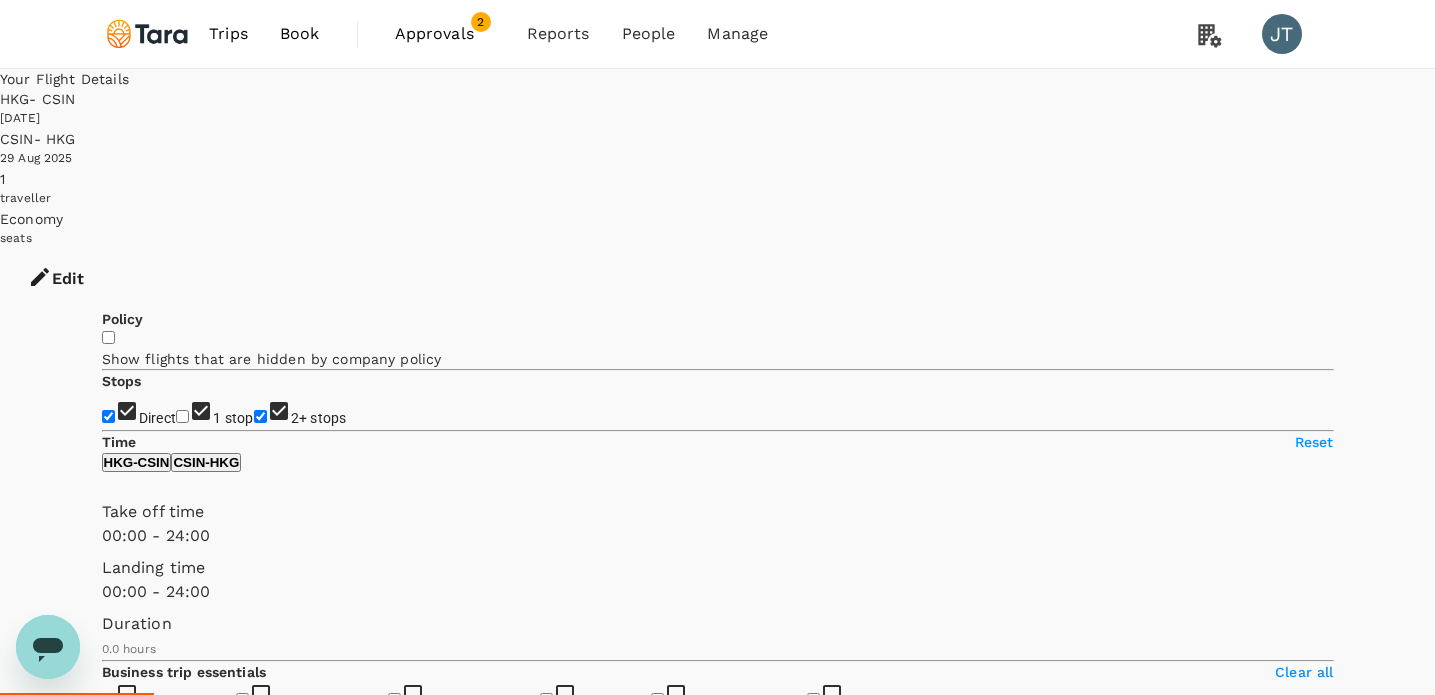 checkbox on "false" 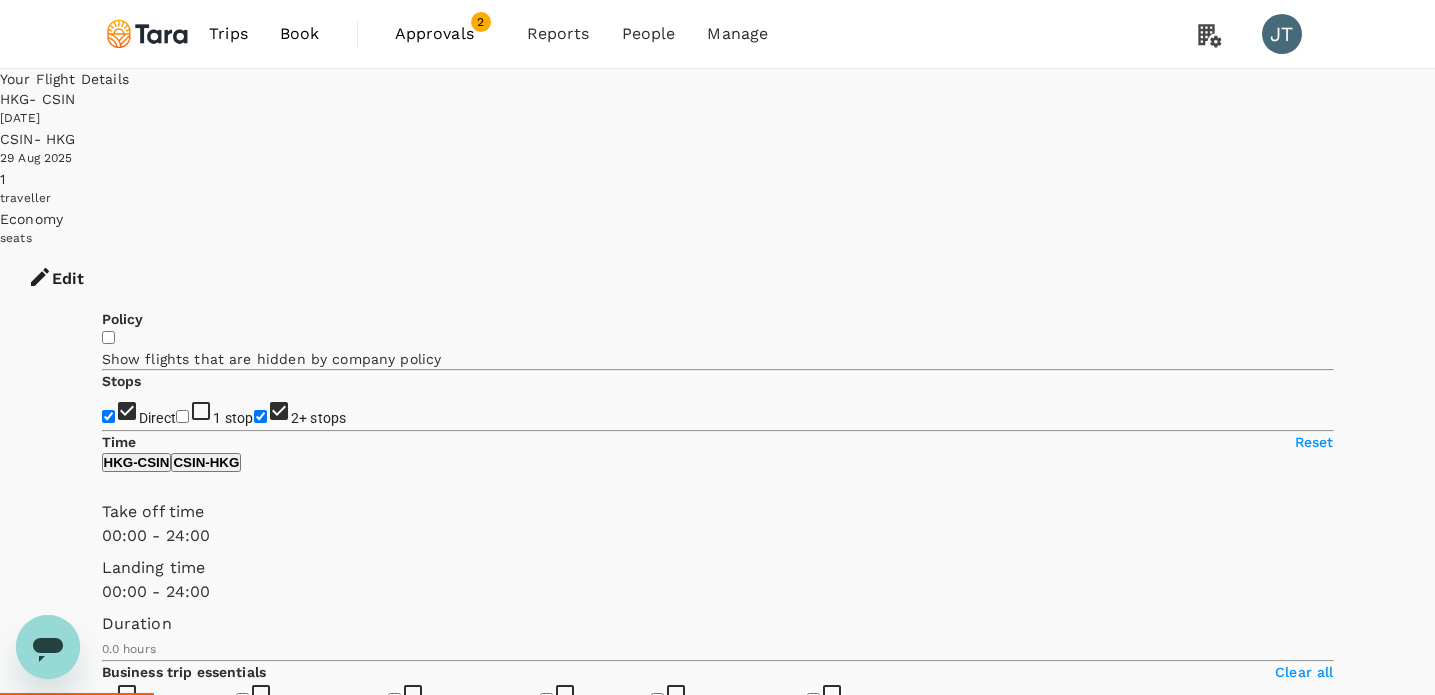 click on "2+ stops" at bounding box center [260, 416] 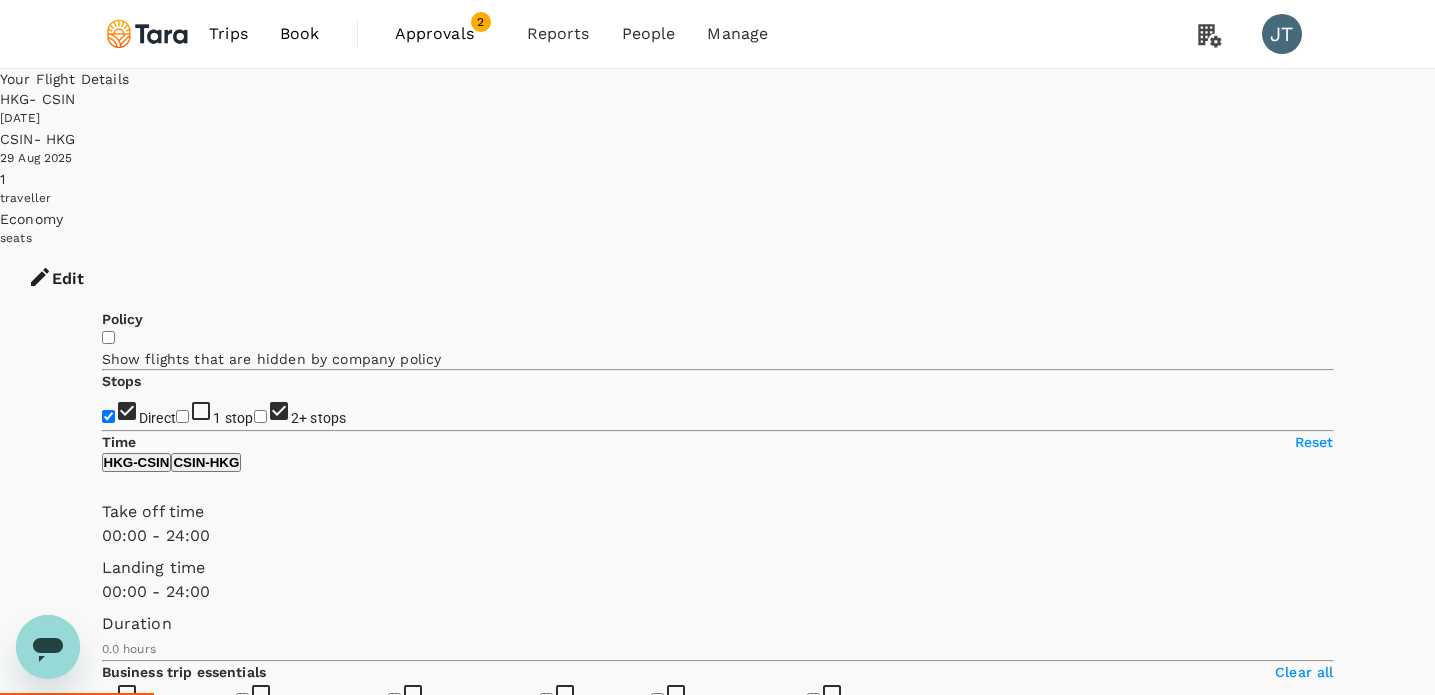 checkbox on "false" 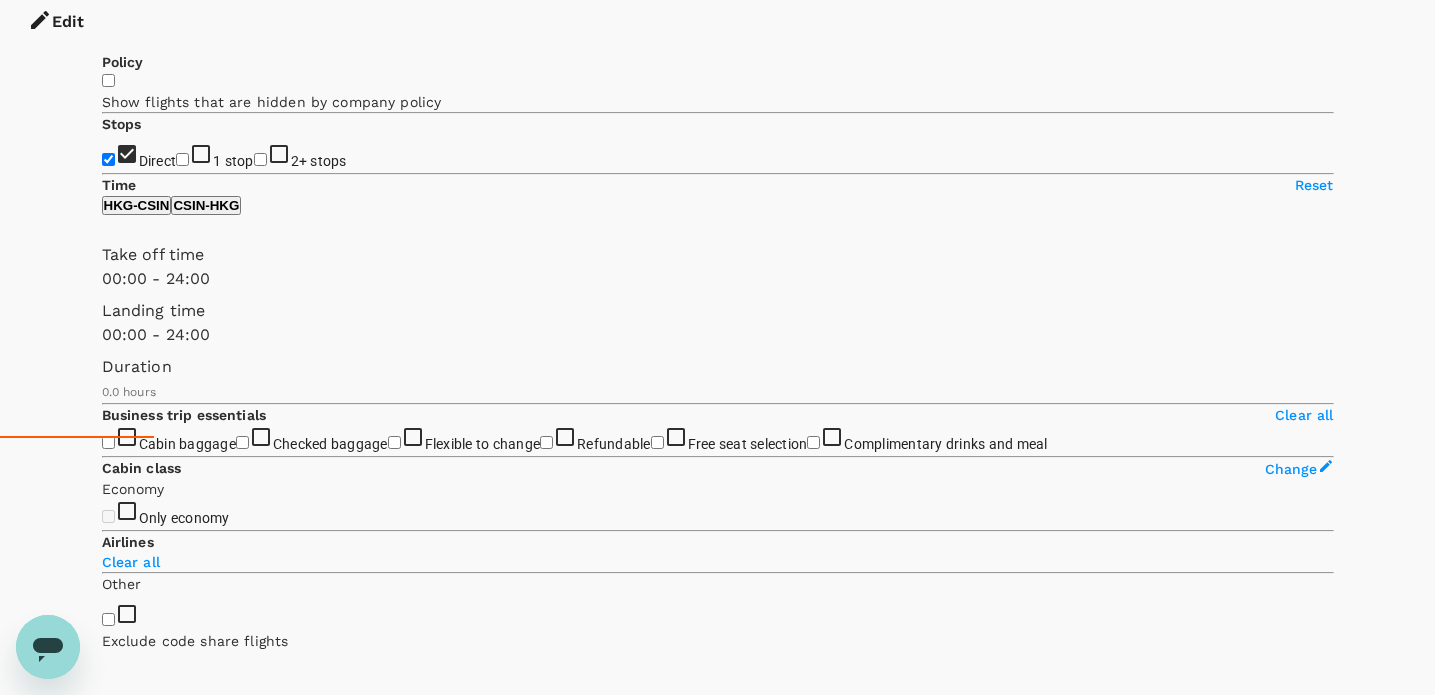 type on "1085" 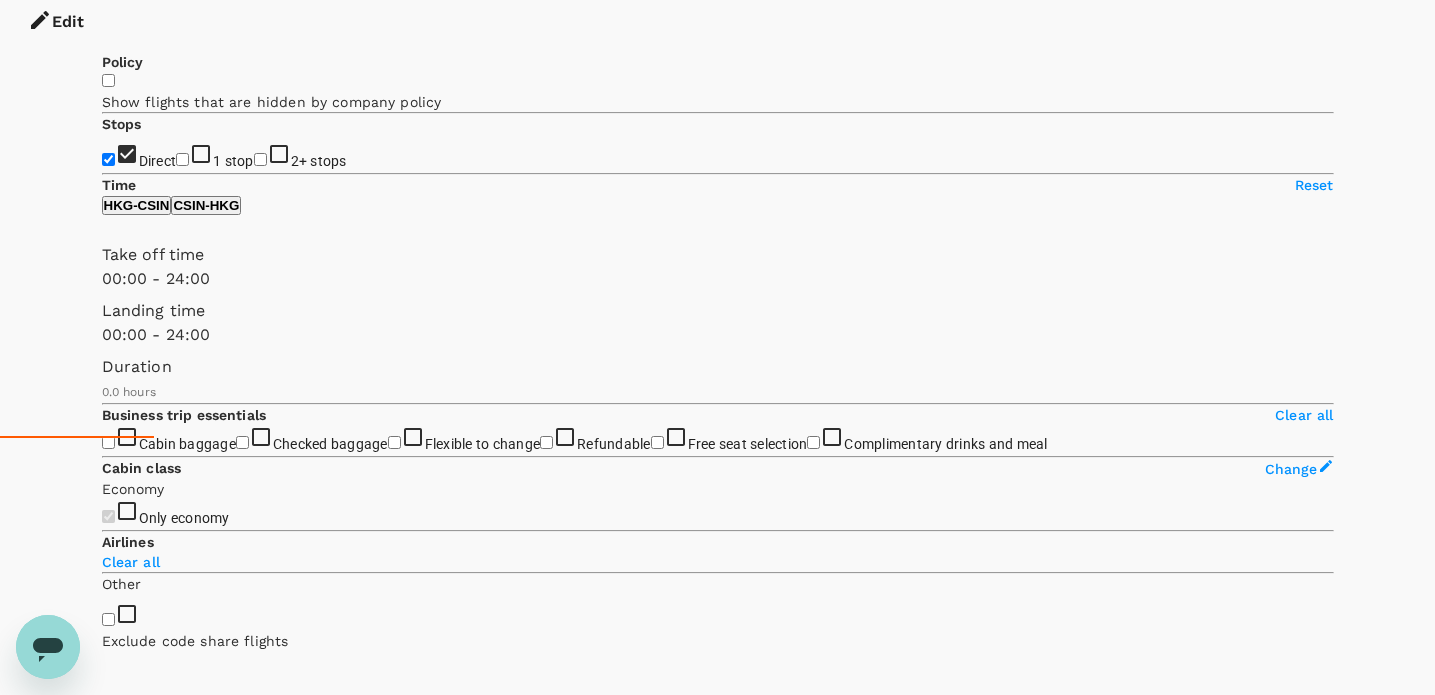 checkbox on "true" 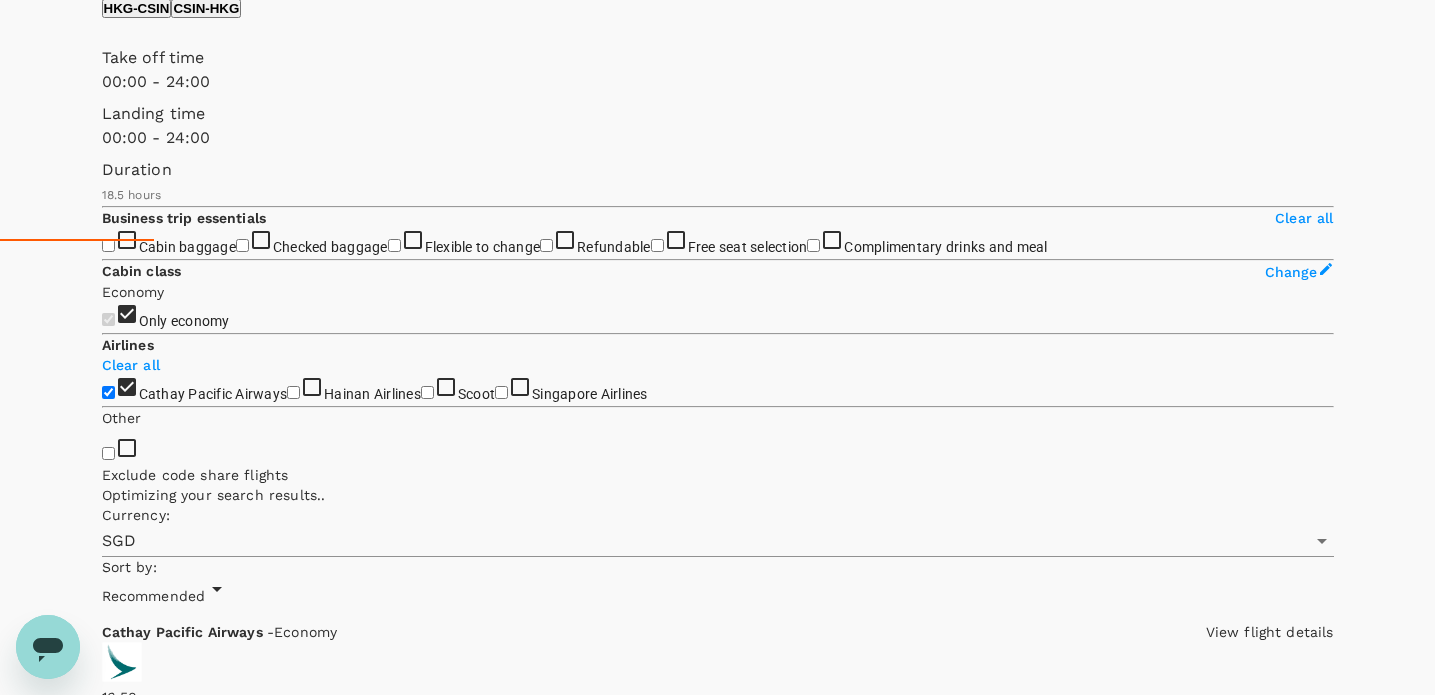 scroll, scrollTop: 0, scrollLeft: 0, axis: both 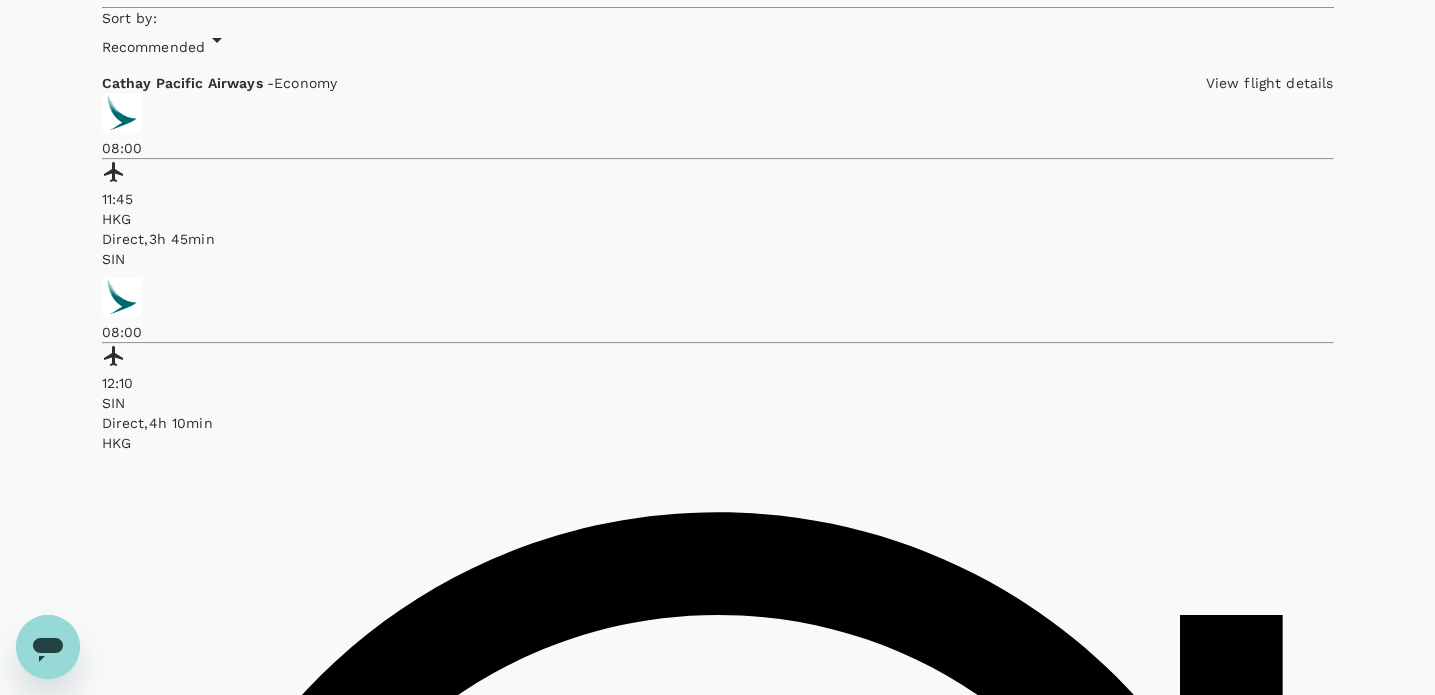 click at bounding box center [718, 12156] 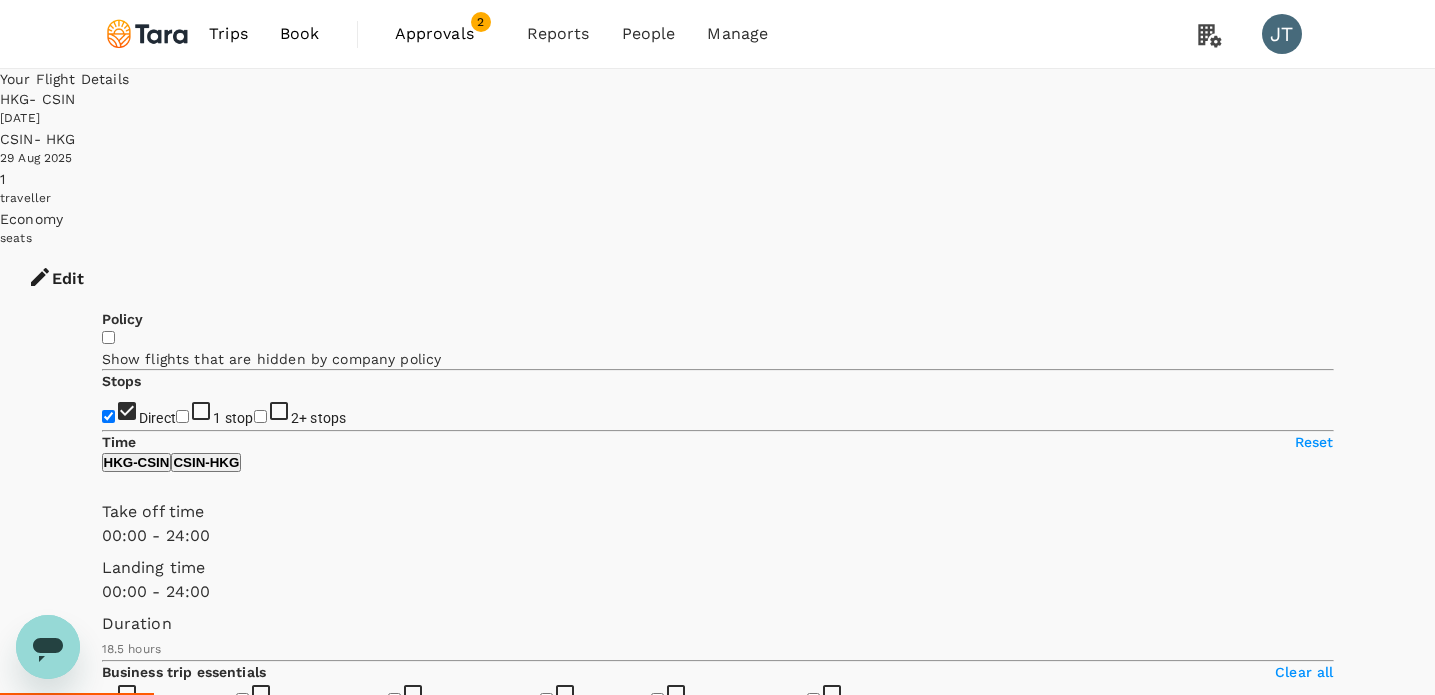 scroll, scrollTop: 12, scrollLeft: 0, axis: vertical 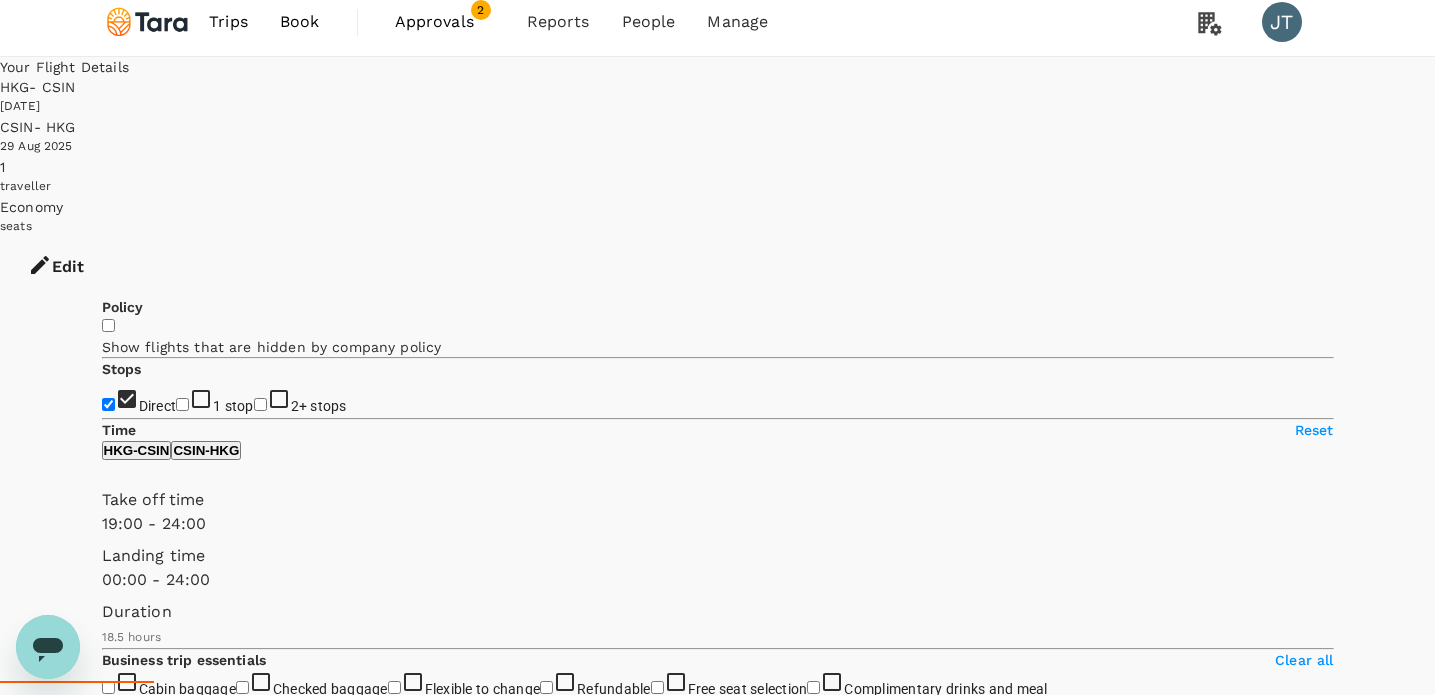 type on "1170" 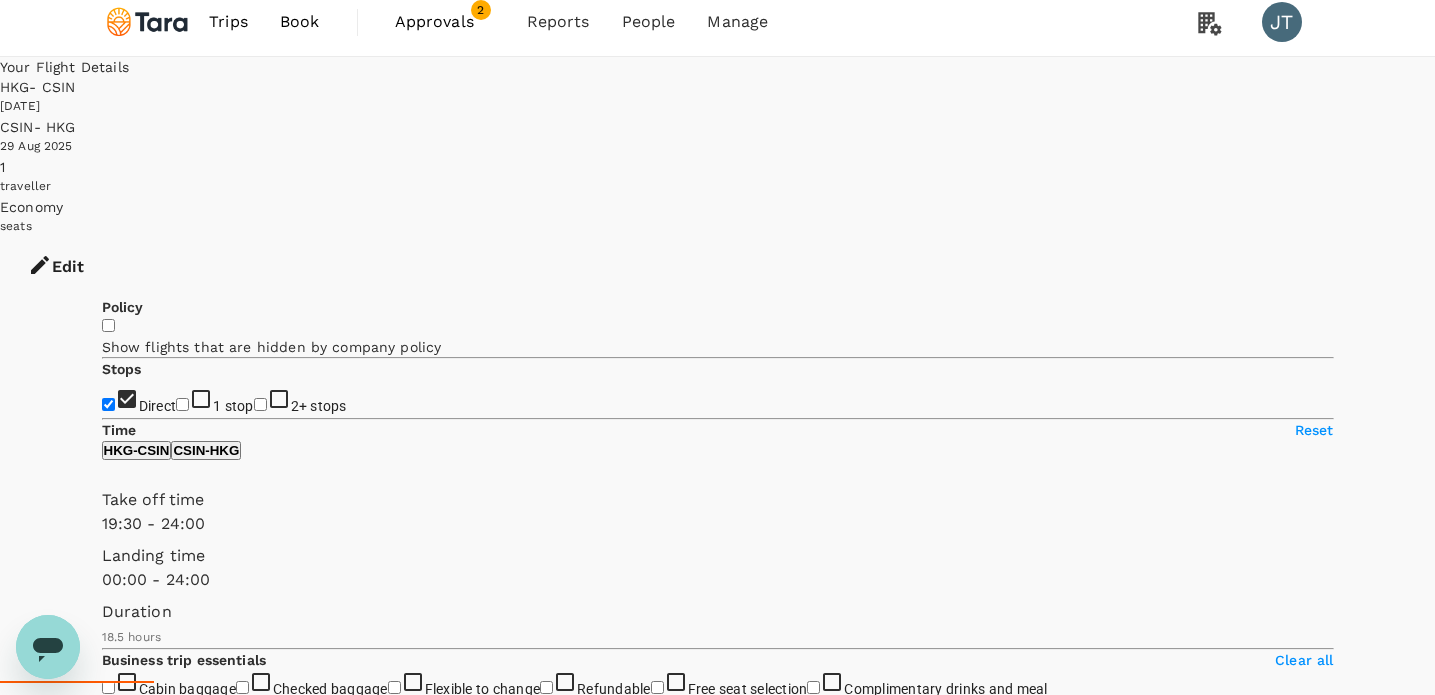 drag, startPoint x: 111, startPoint y: 588, endPoint x: 352, endPoint y: 572, distance: 241.53053 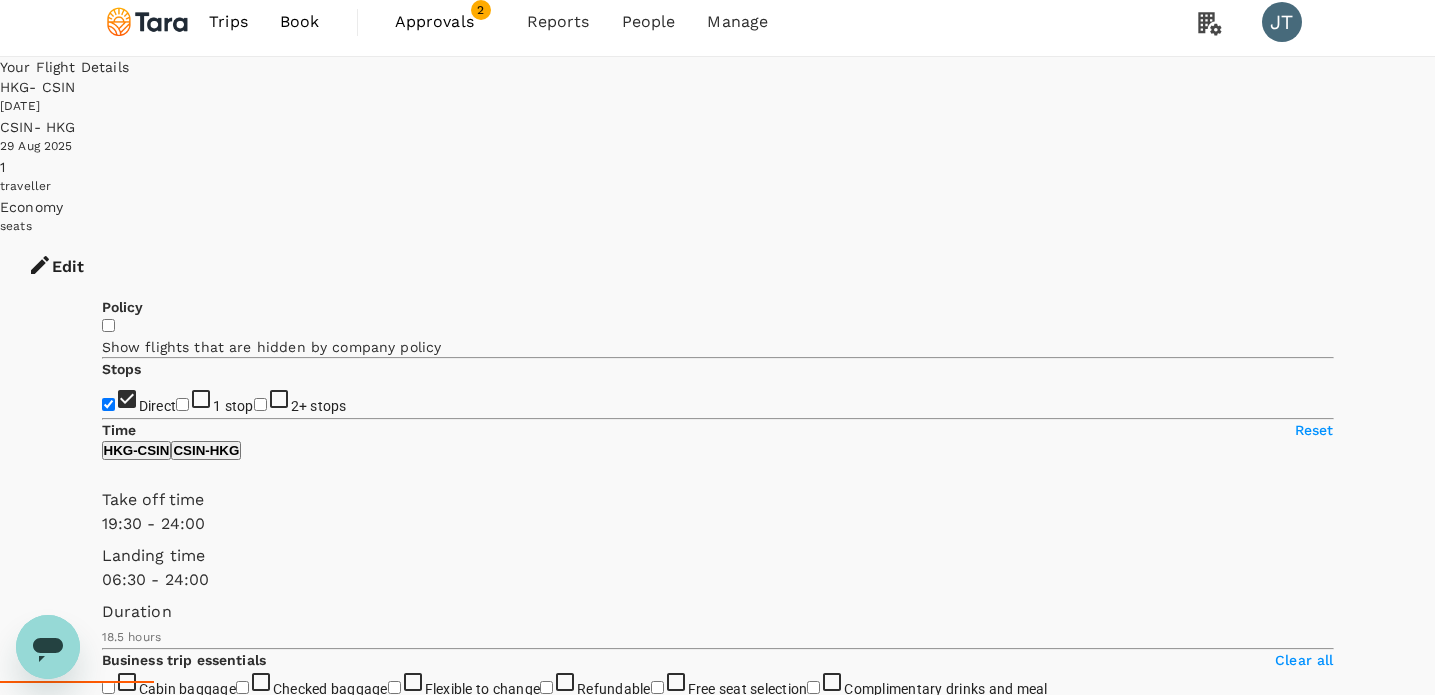 type on "0" 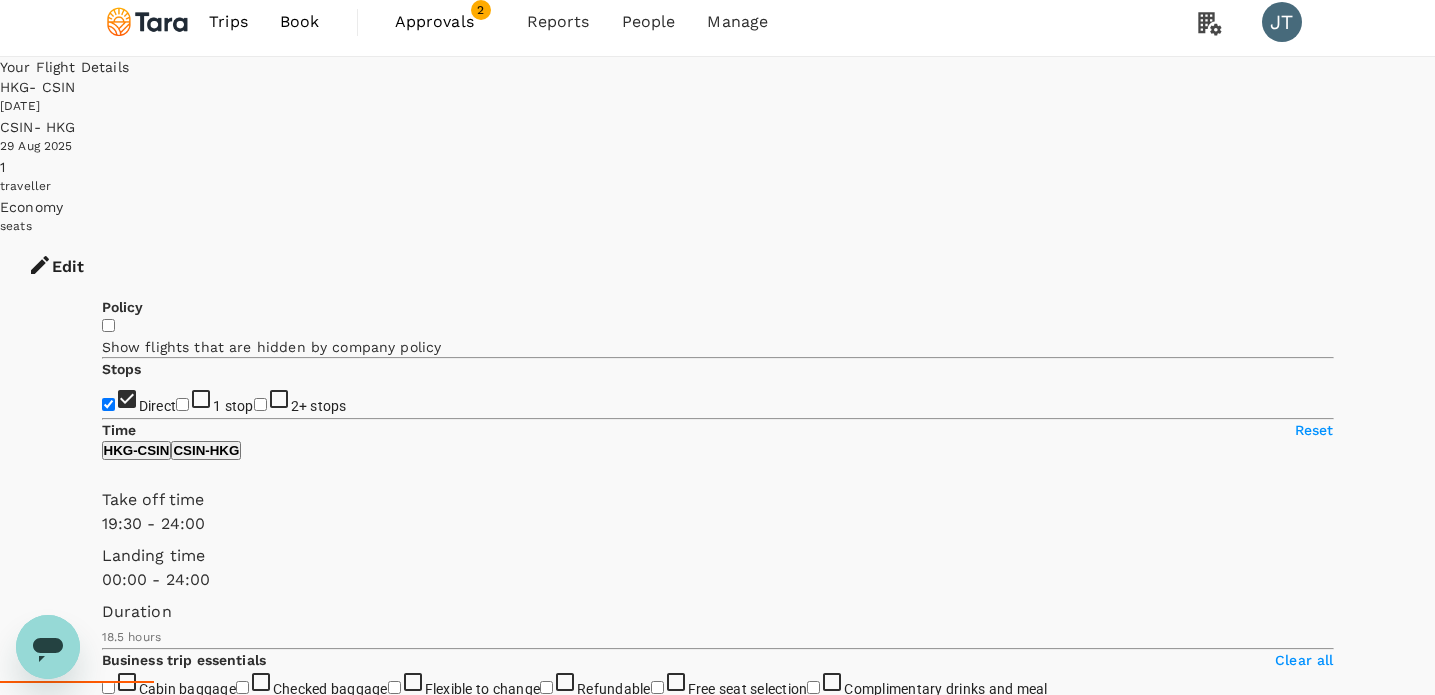drag, startPoint x: 105, startPoint y: 663, endPoint x: 71, endPoint y: 670, distance: 34.713108 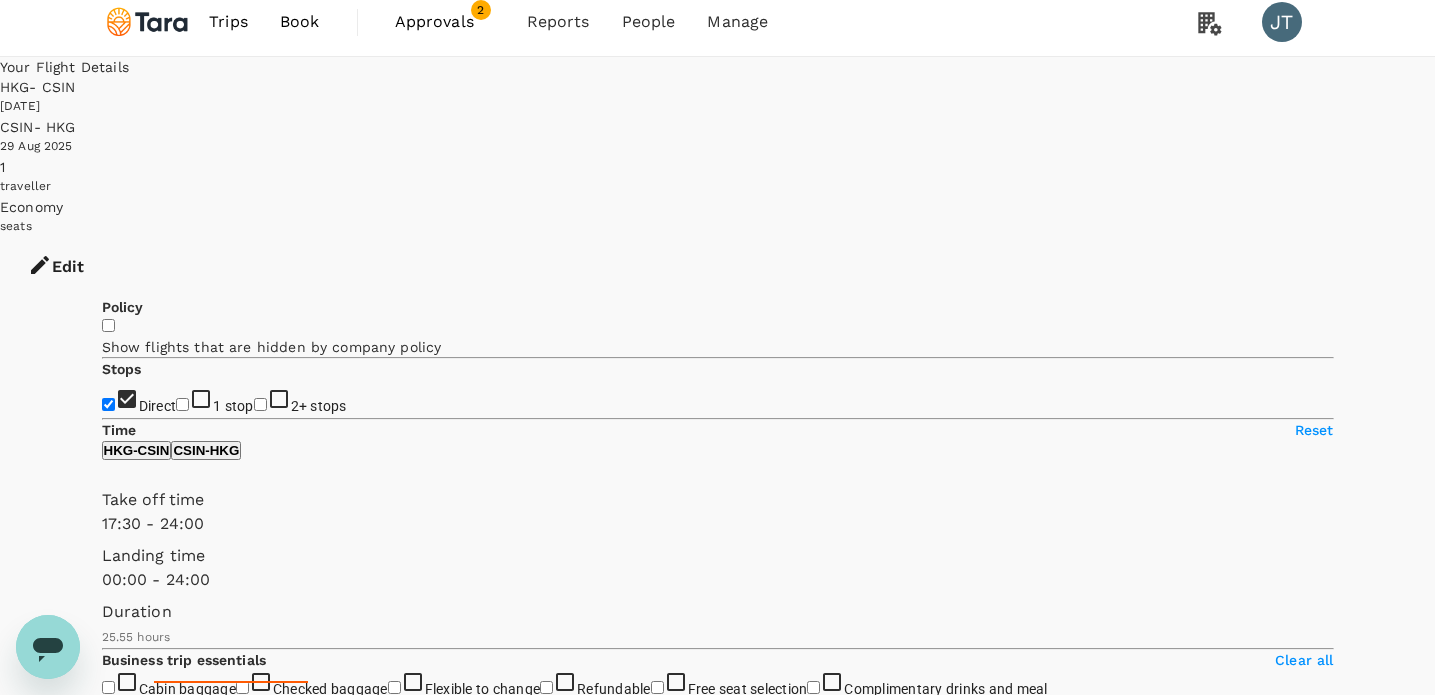 type on "1080" 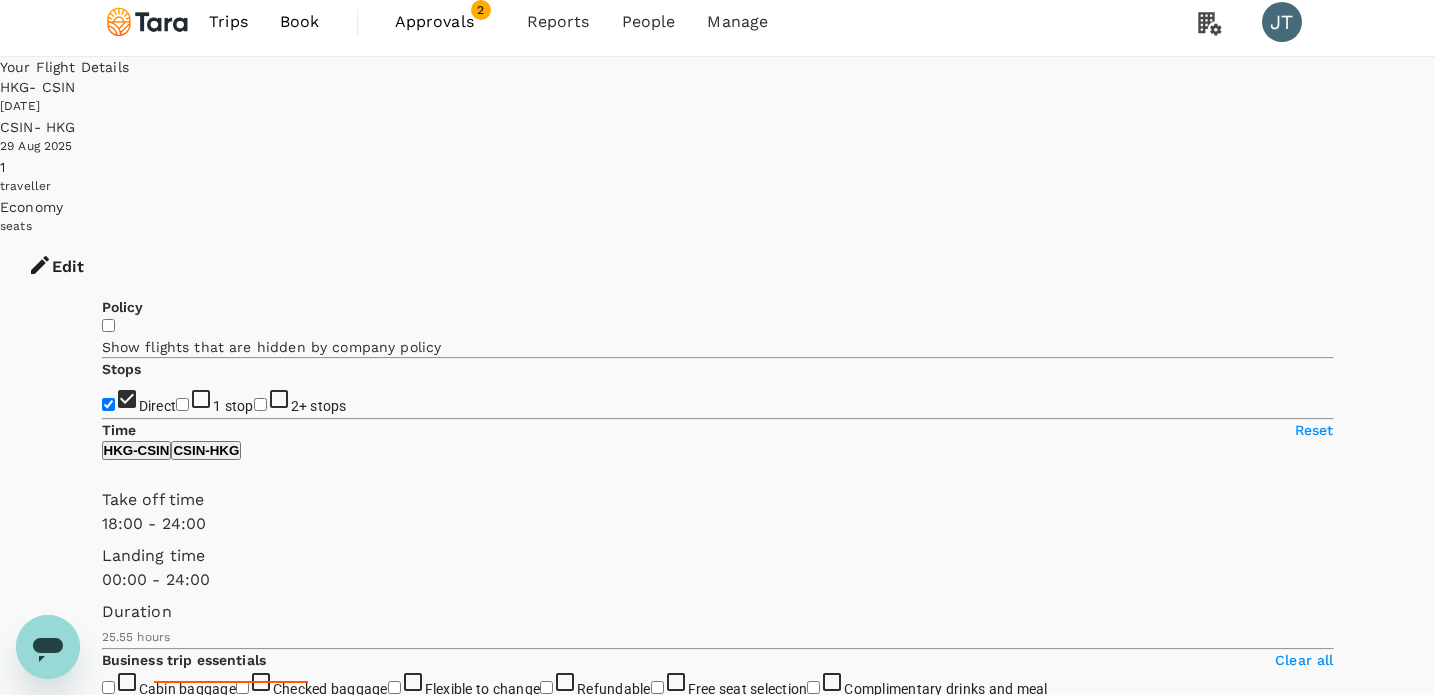 drag, startPoint x: 103, startPoint y: 587, endPoint x: 333, endPoint y: 582, distance: 230.05434 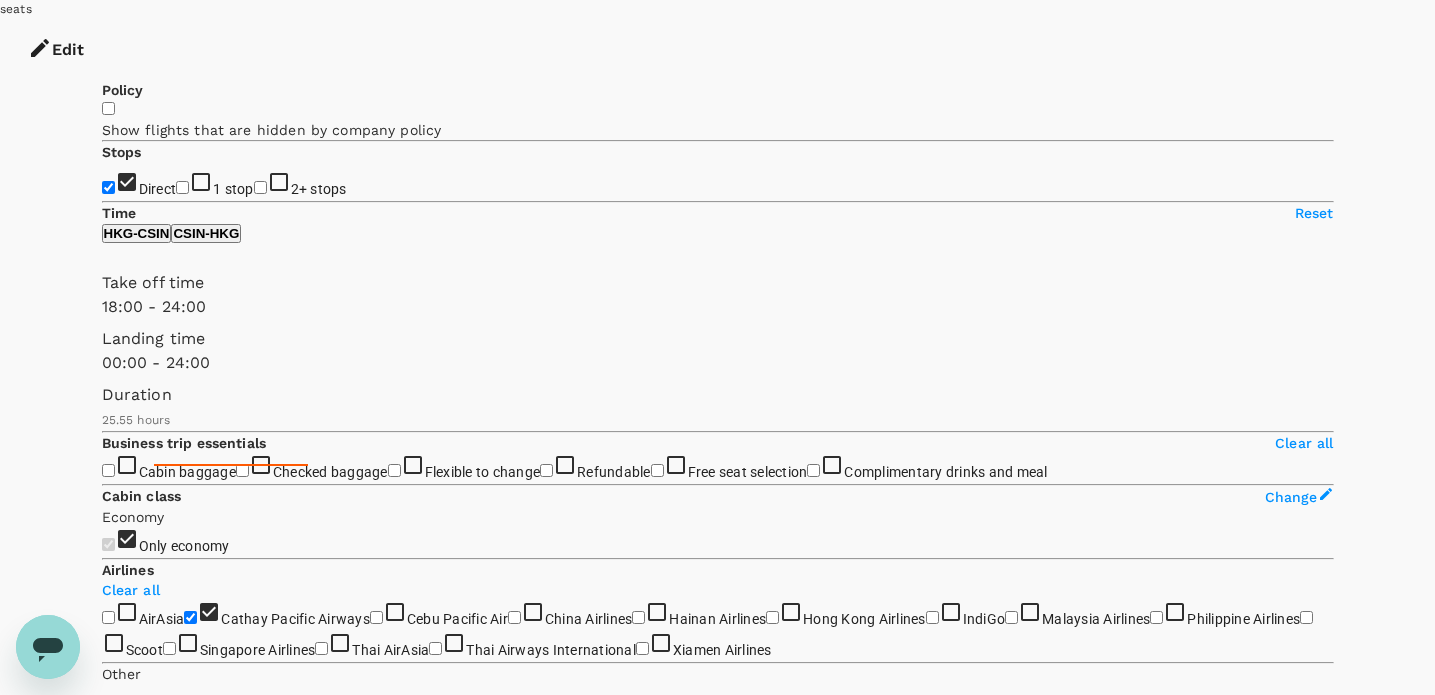 click on "View options" at bounding box center [141, 6920] 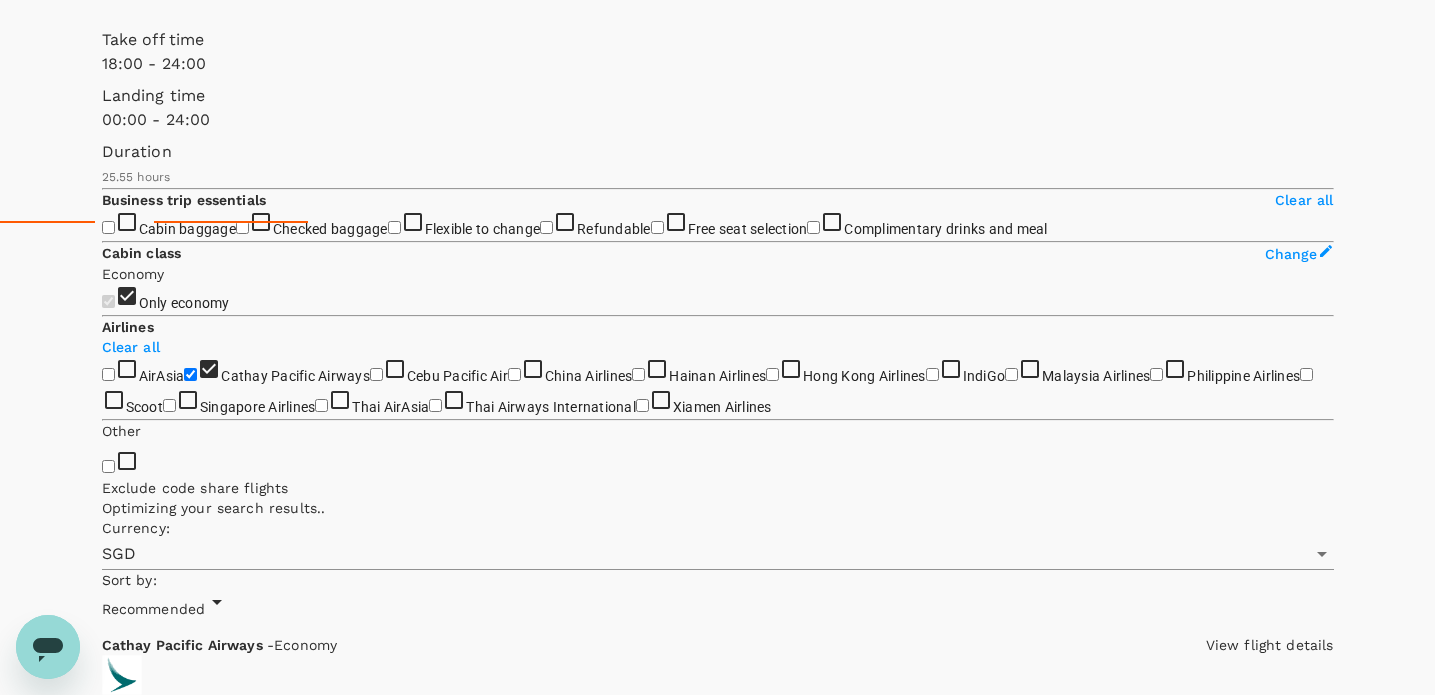 scroll, scrollTop: 473, scrollLeft: 0, axis: vertical 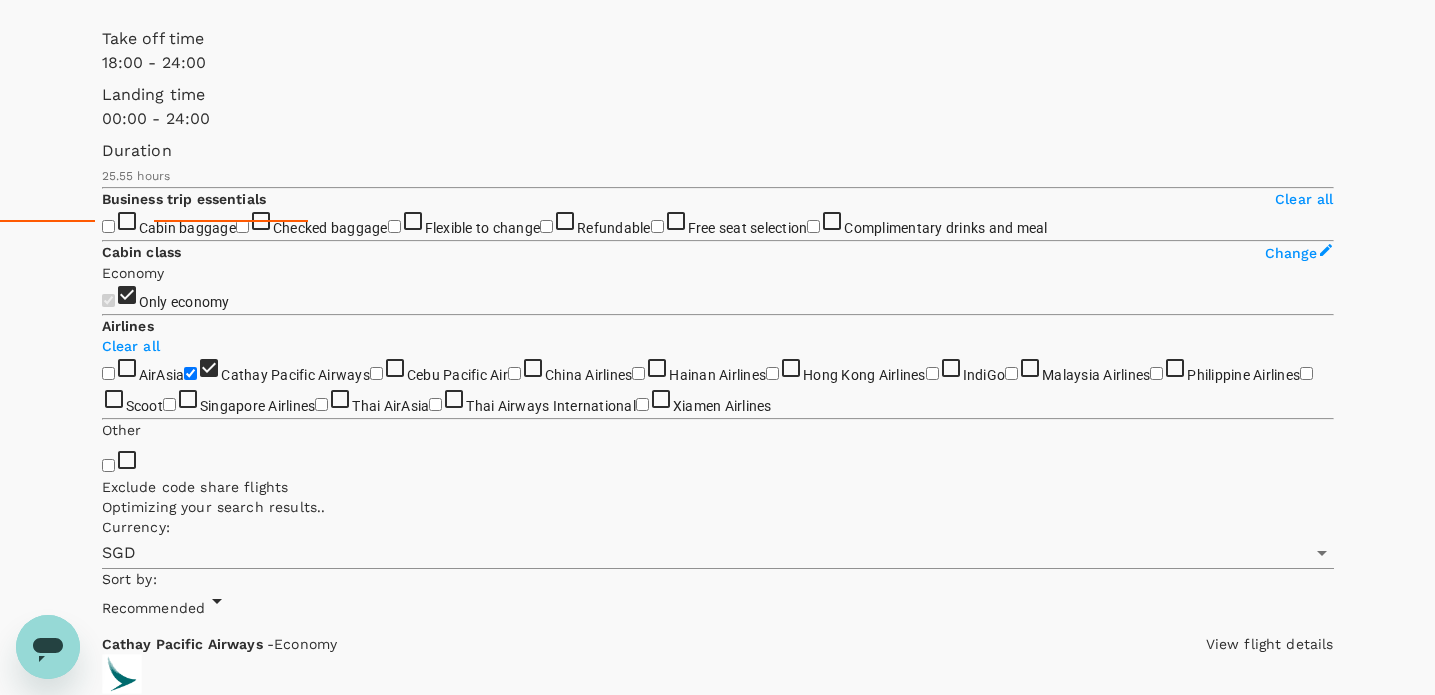 click 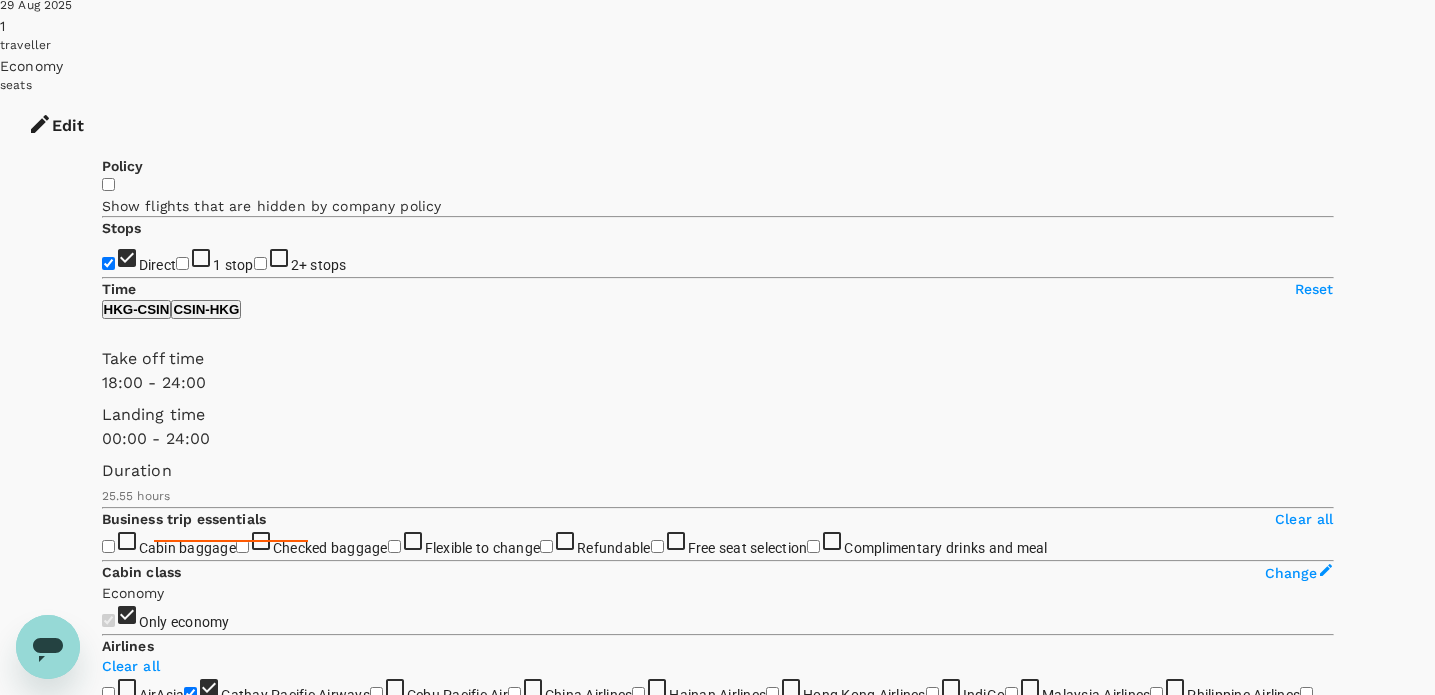 scroll, scrollTop: 50, scrollLeft: 0, axis: vertical 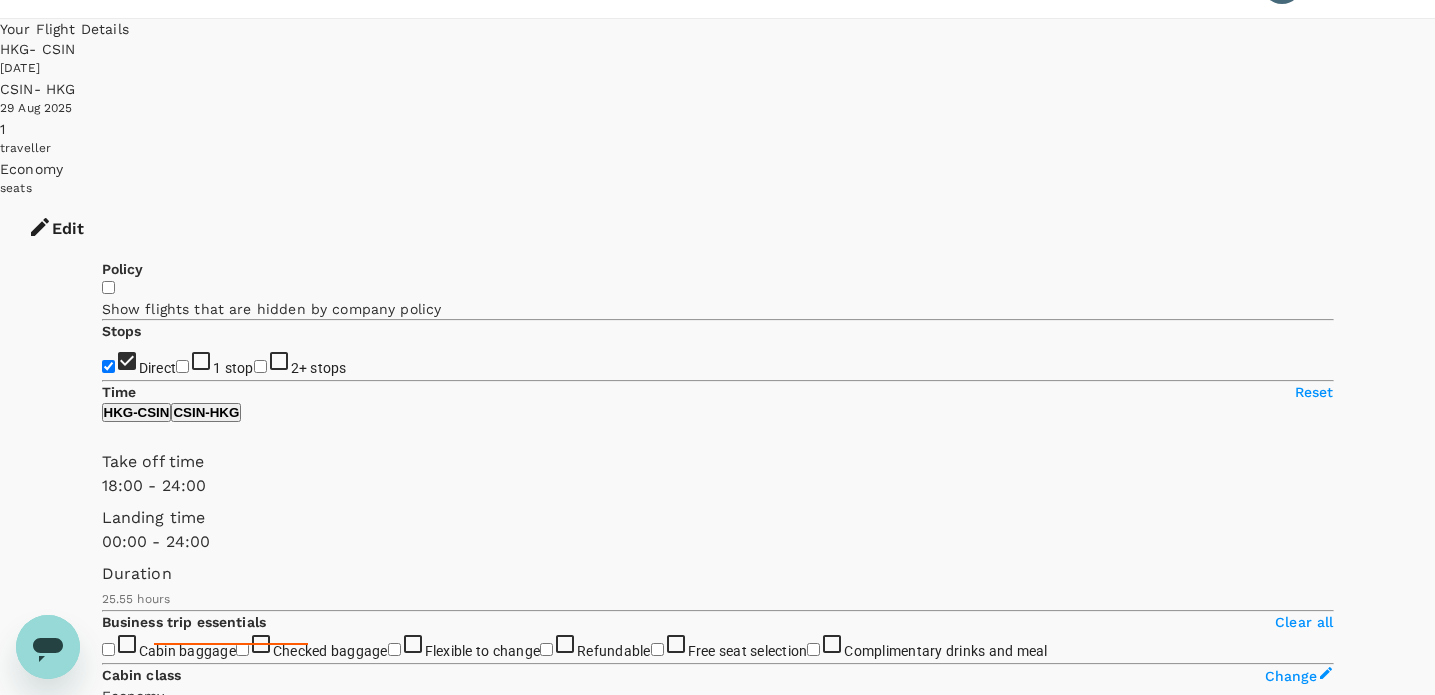 click on "View options" at bounding box center [141, 4083] 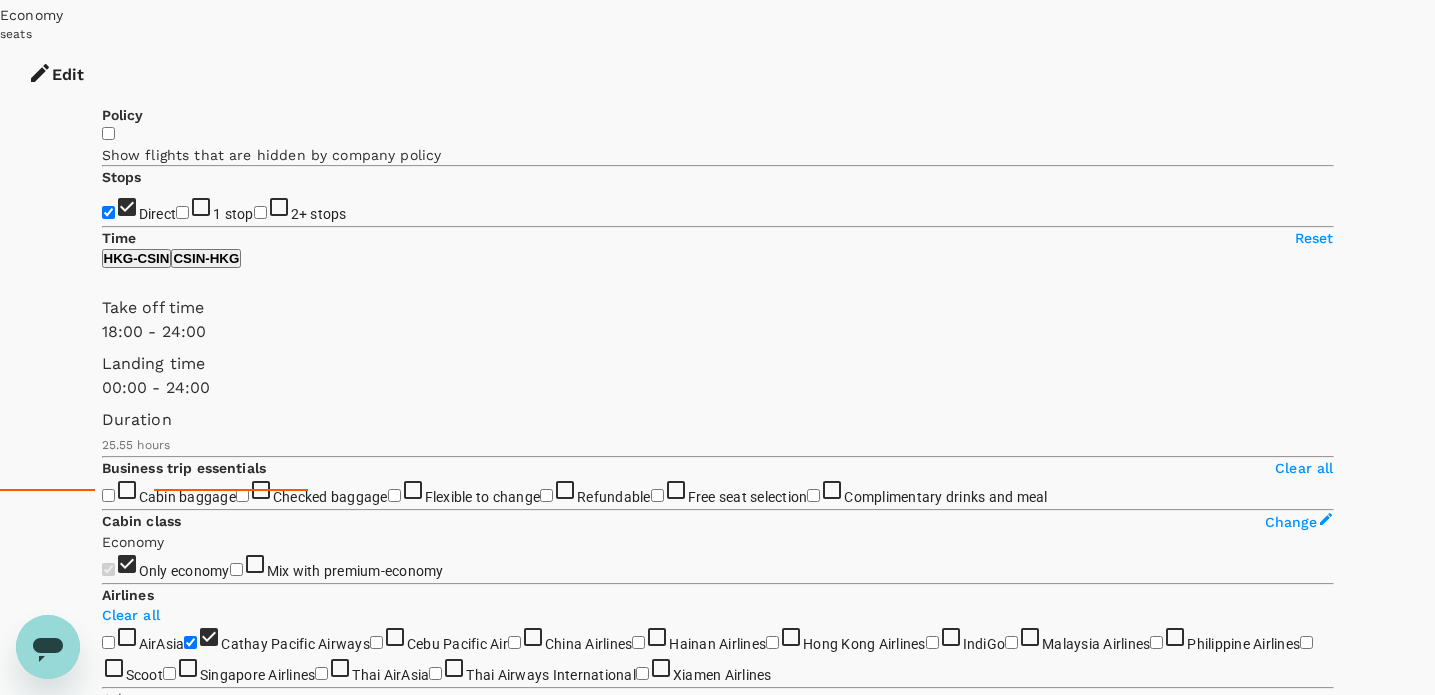 scroll, scrollTop: 231, scrollLeft: 0, axis: vertical 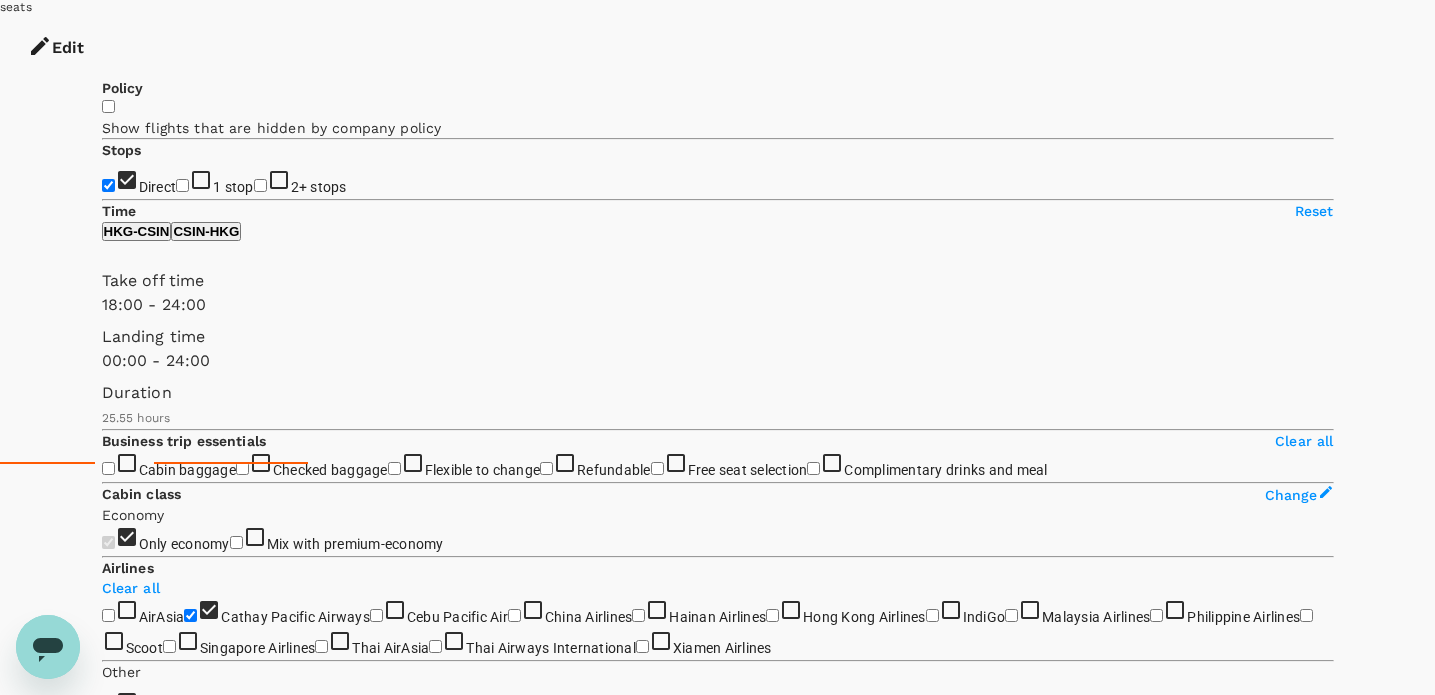 click on "SGD 578.65" at bounding box center (144, 4296) 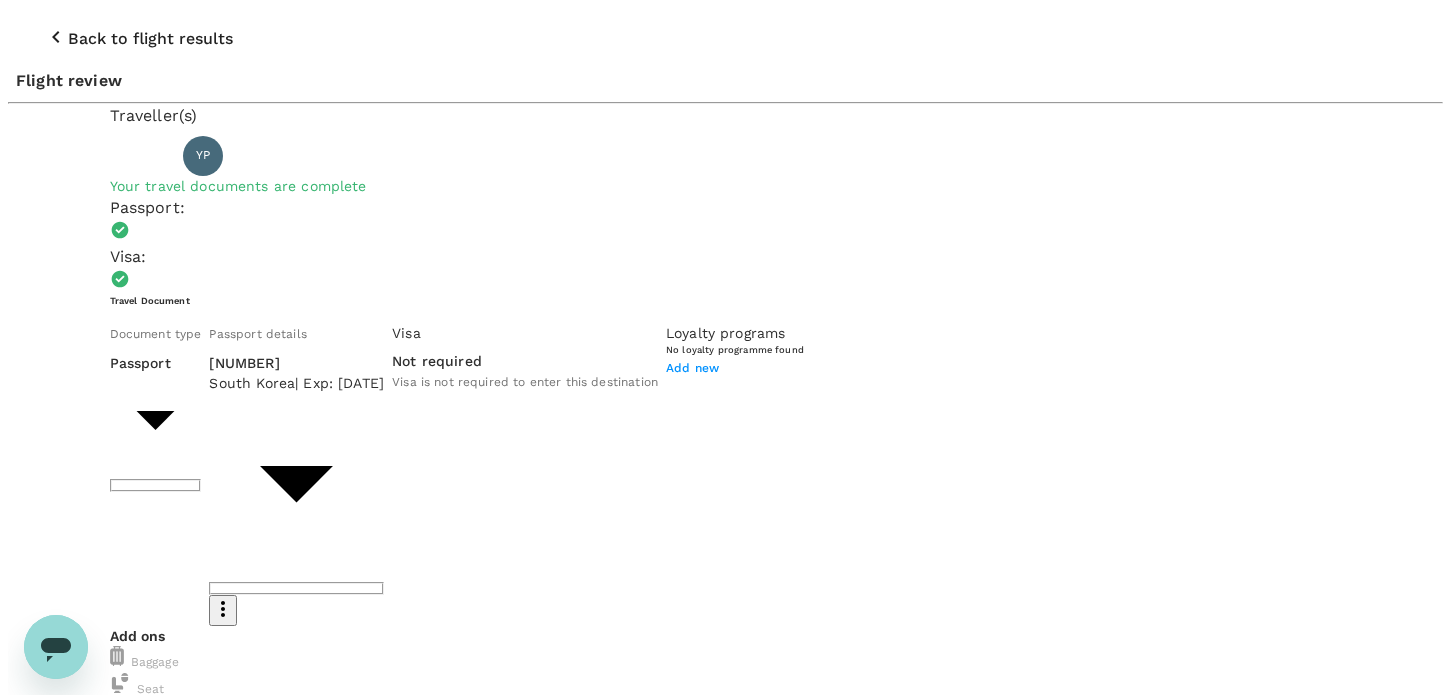 scroll, scrollTop: 265, scrollLeft: 0, axis: vertical 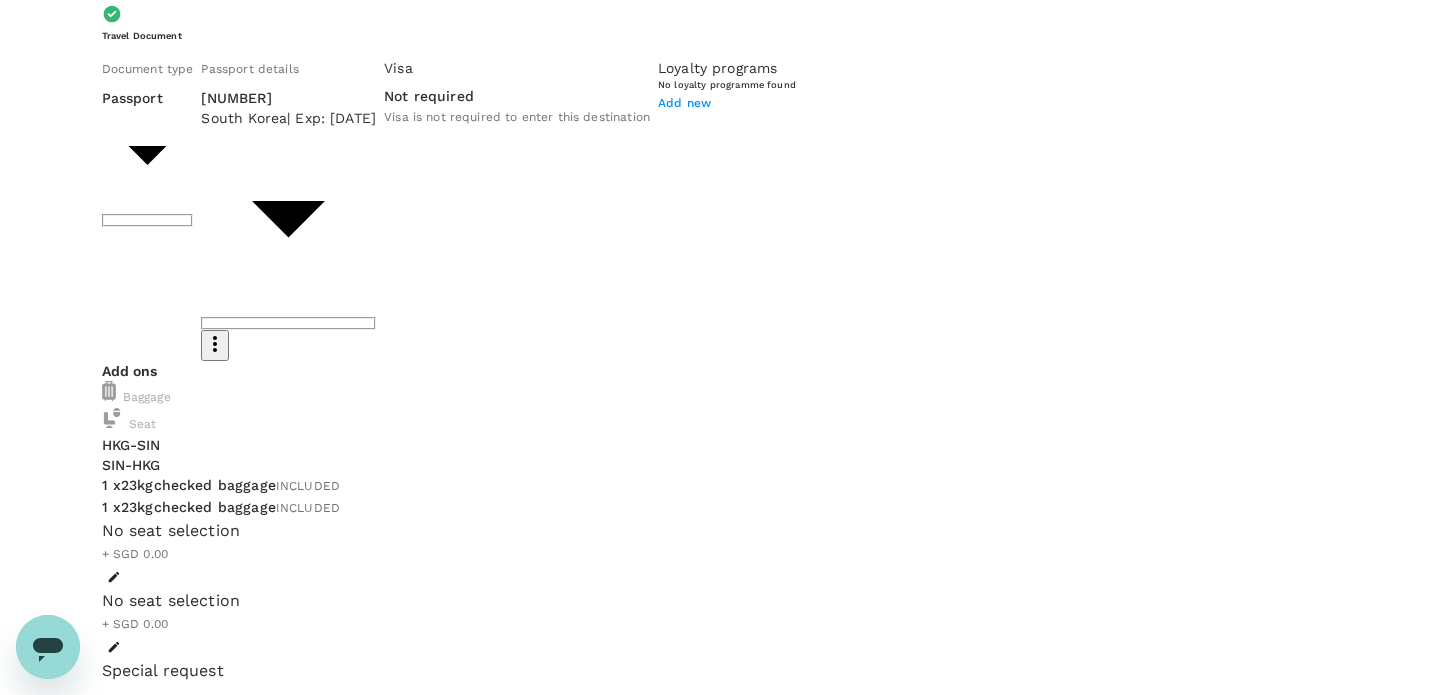 click on "No seat selection + SGD 0.00" at bounding box center [718, 554] 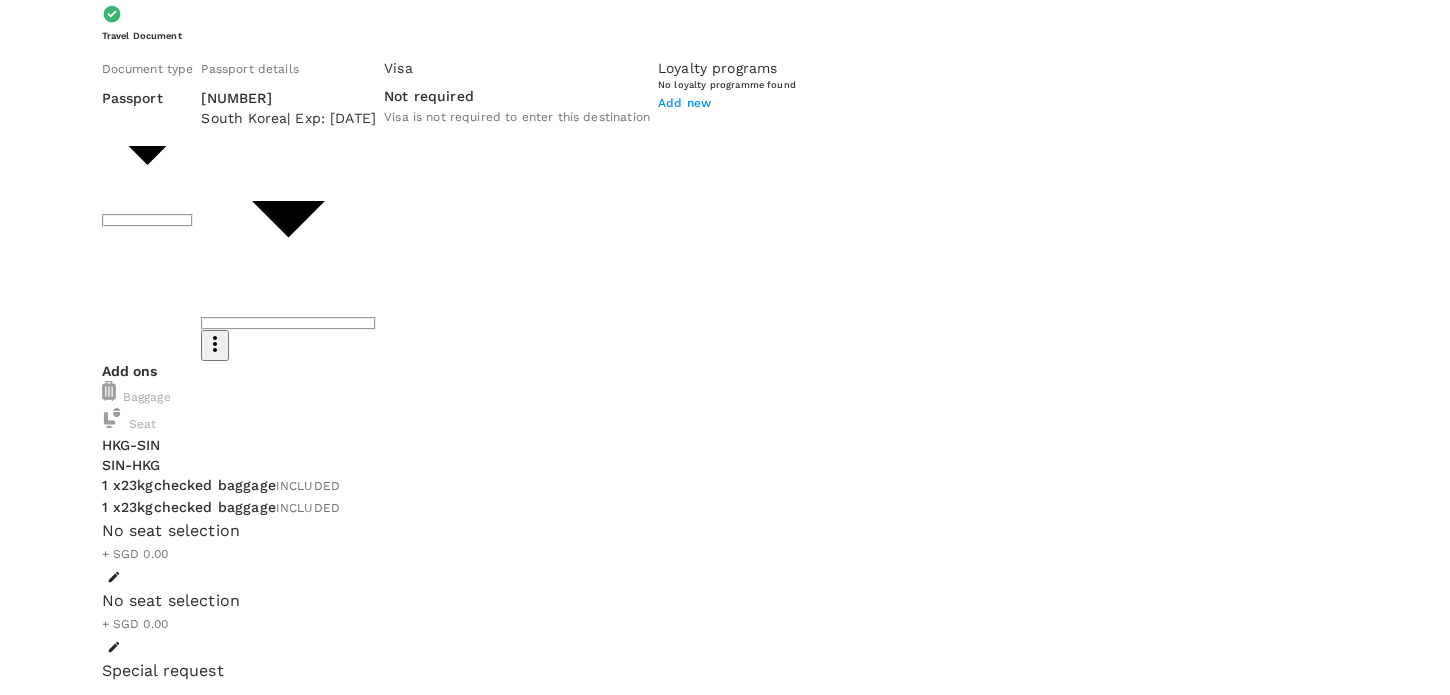 scroll, scrollTop: 0, scrollLeft: 0, axis: both 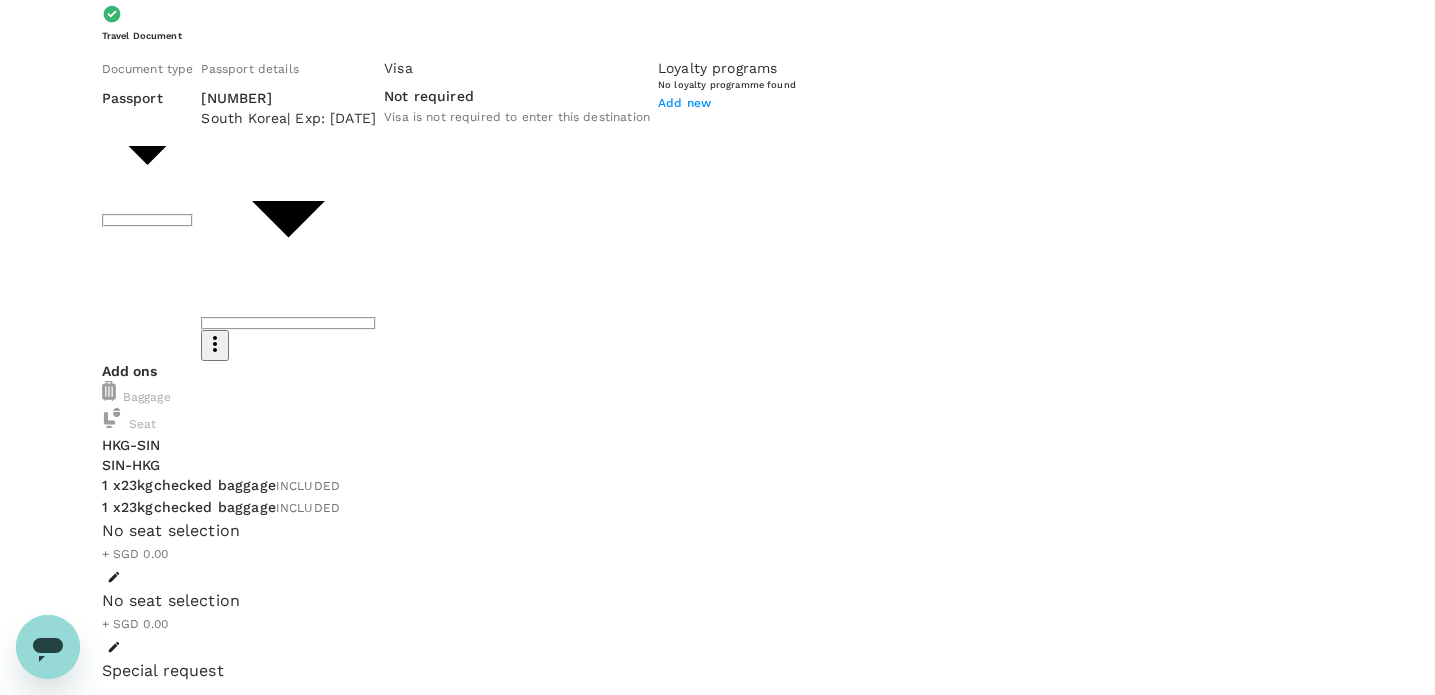 click on "You've selected [DAY_OF_WEEK], [DATE] [TIME] [AIRPORT] [DATE] [AIRPORT] [DAY_OF_WEEK], [DATE] [TIME] [AIRPORT] [DATE] [AIRPORT] View flight details Price summary Total fare ([NUMBER] traveller(s)) SGD [NUMBER] Air fare SGD [NUMBER] Baggage fee SGD [NUMBER] Seat fee SGD [NUMBER] Service fee SGD [NUMBER] Total SGD [NUMBER] Continue to payment details" at bounding box center (718, 1233) 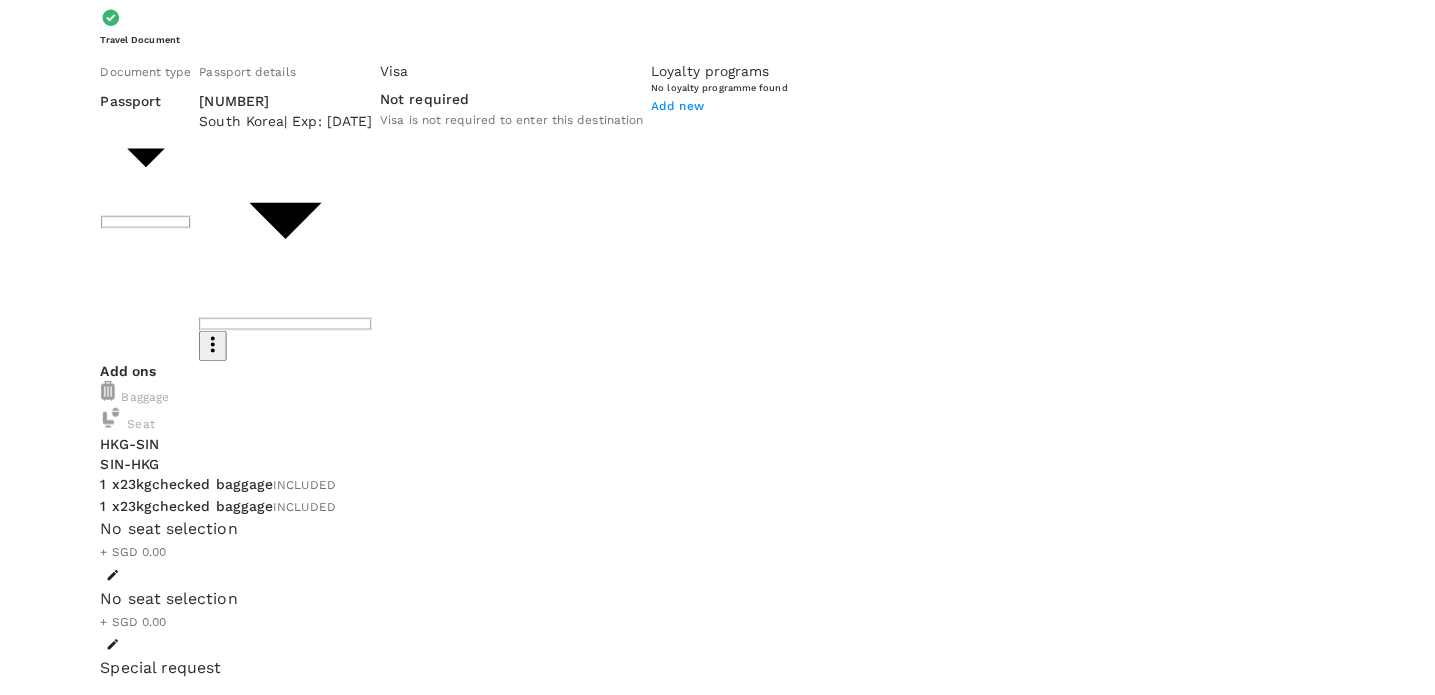 scroll, scrollTop: 1280, scrollLeft: 0, axis: vertical 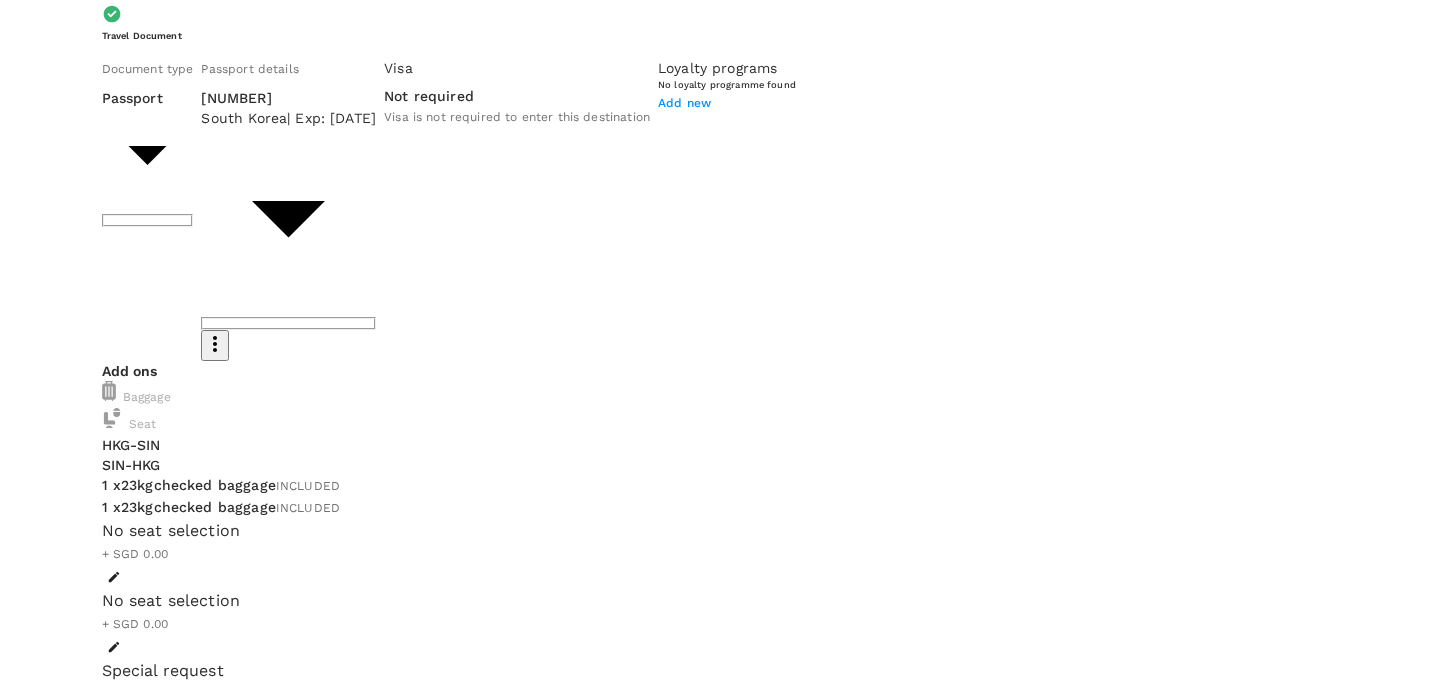 click 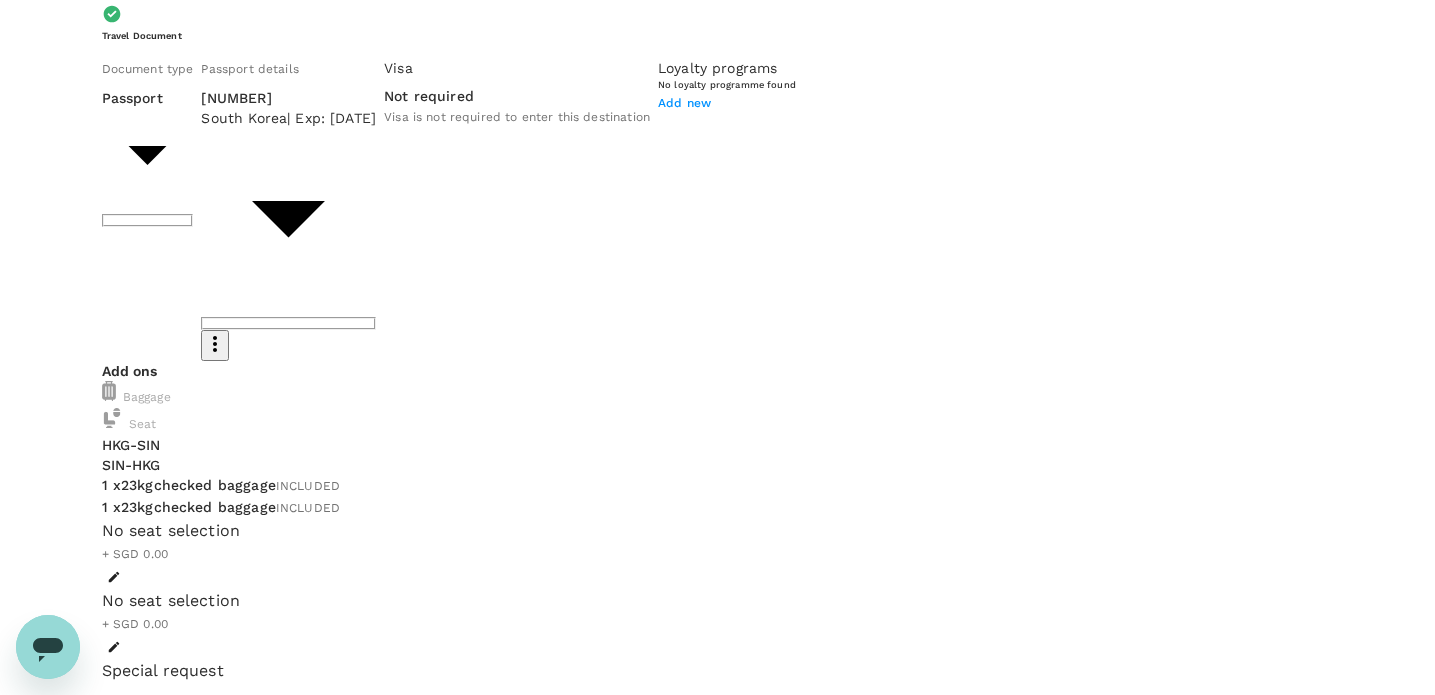 click on "You've selected [DAY_OF_WEEK], [DATE] [TIME] [AIRPORT] [DATE] [AIRPORT] [DAY_OF_WEEK], [DATE] [TIME] [AIRPORT] [DATE] [AIRPORT] View flight details Price summary Total fare ([NUMBER] traveller(s)) SGD [NUMBER] Air fare SGD [NUMBER] Baggage fee SGD [NUMBER] Seat fee SGD [NUMBER] Service fee SGD [NUMBER] Total SGD [NUMBER] Continue to payment details" at bounding box center (718, 1233) 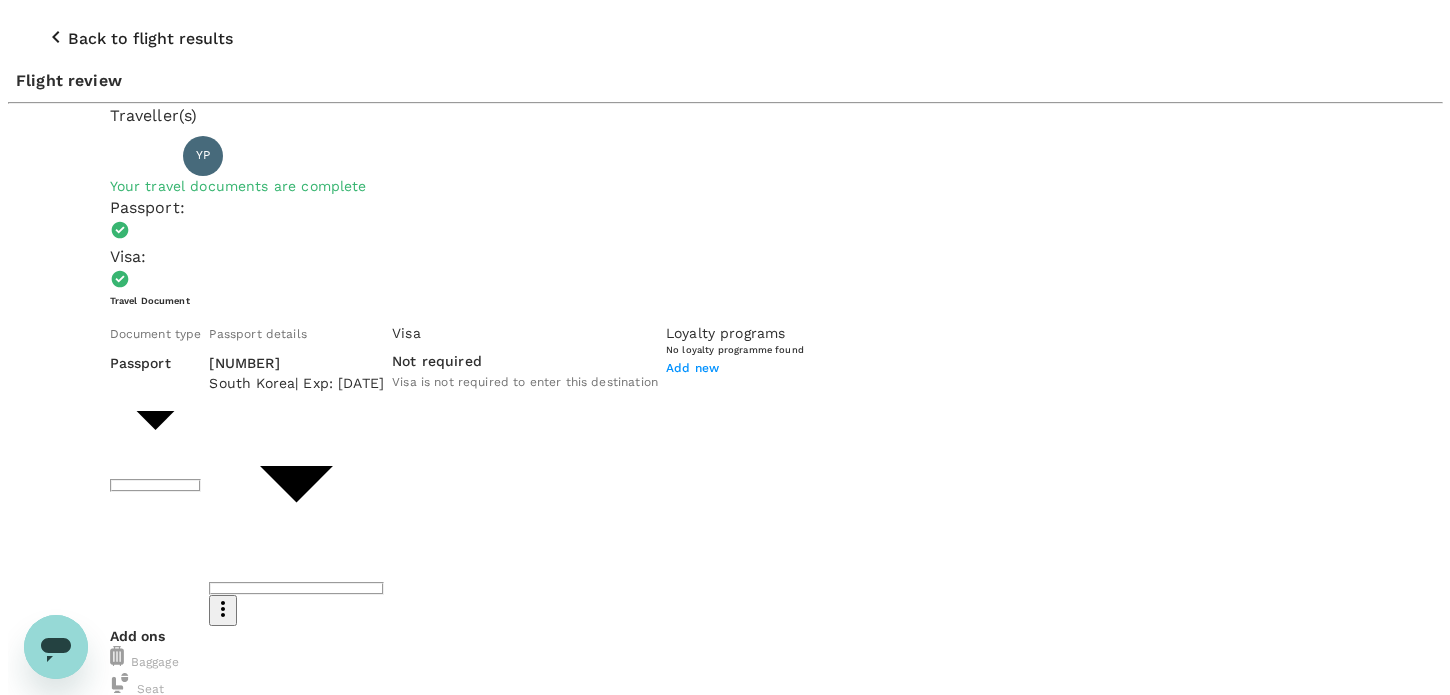 scroll, scrollTop: 159, scrollLeft: 0, axis: vertical 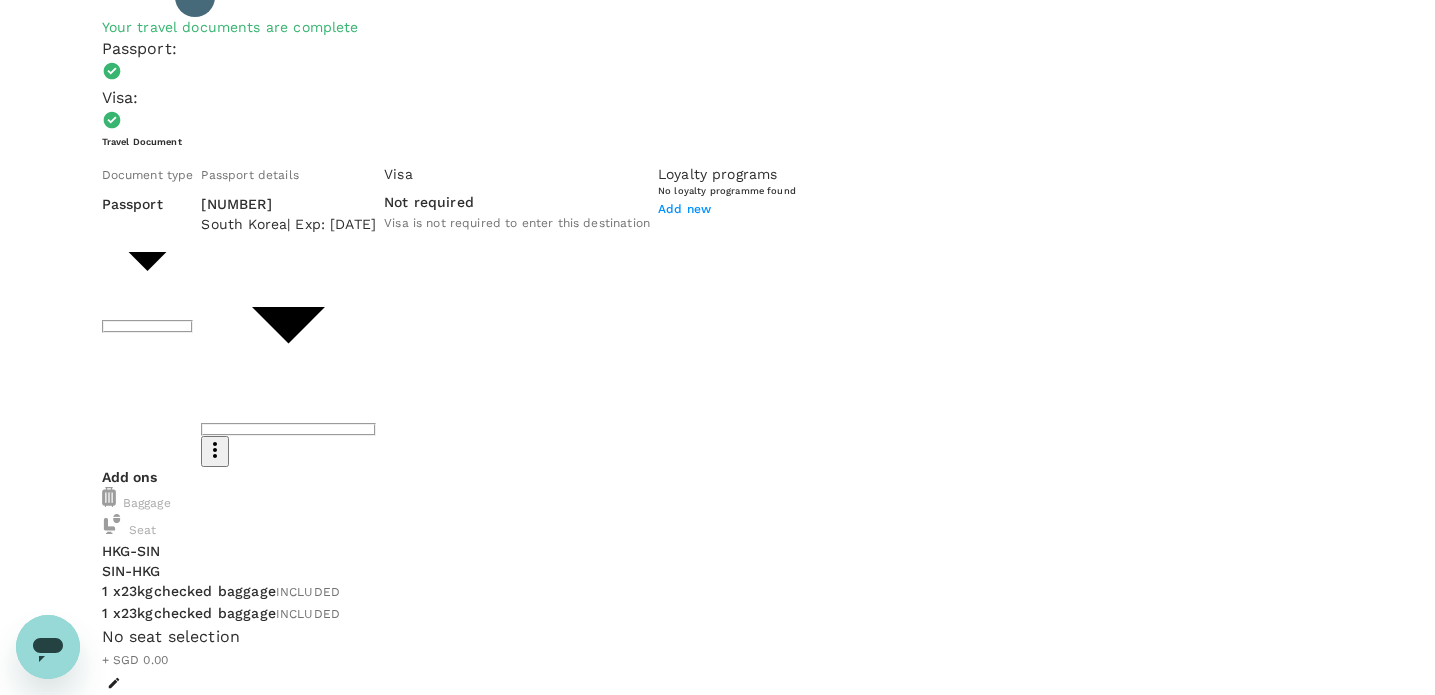 click on "Continue to payment details" at bounding box center (718, 1777) 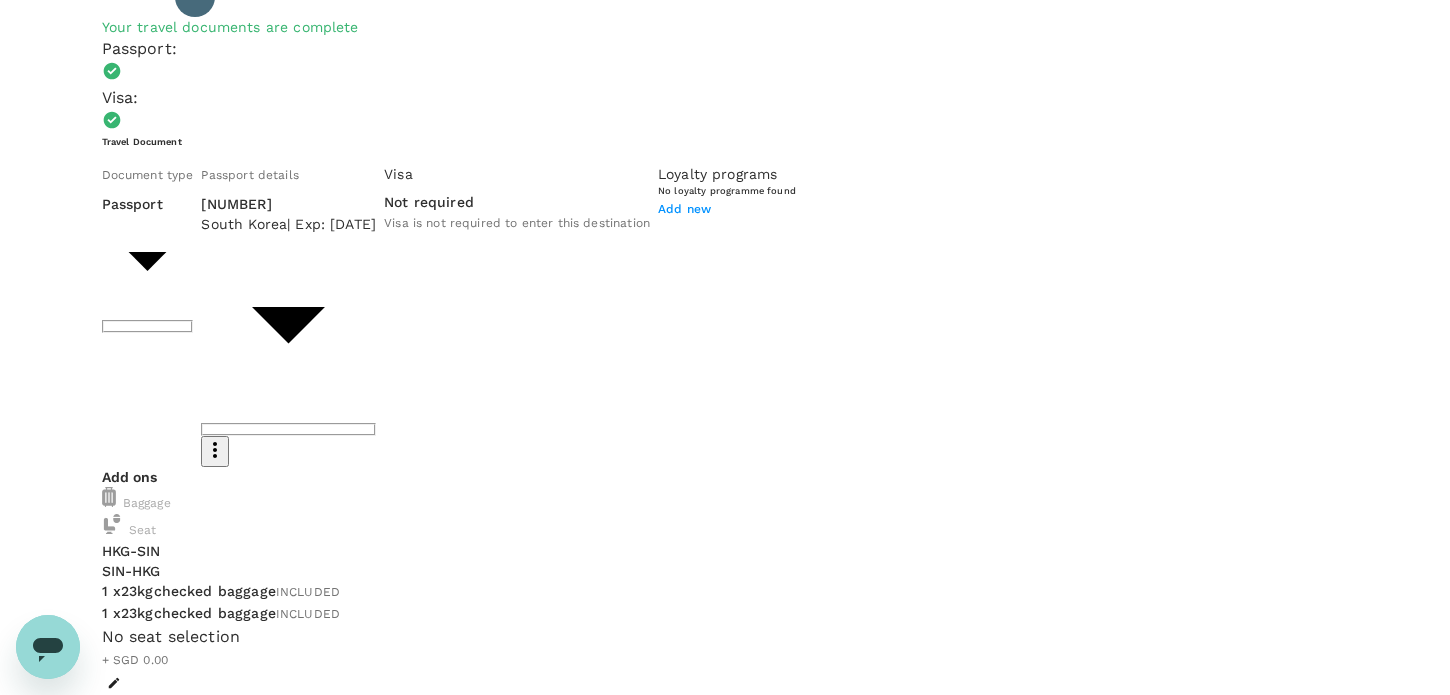 type on "[UUID]" 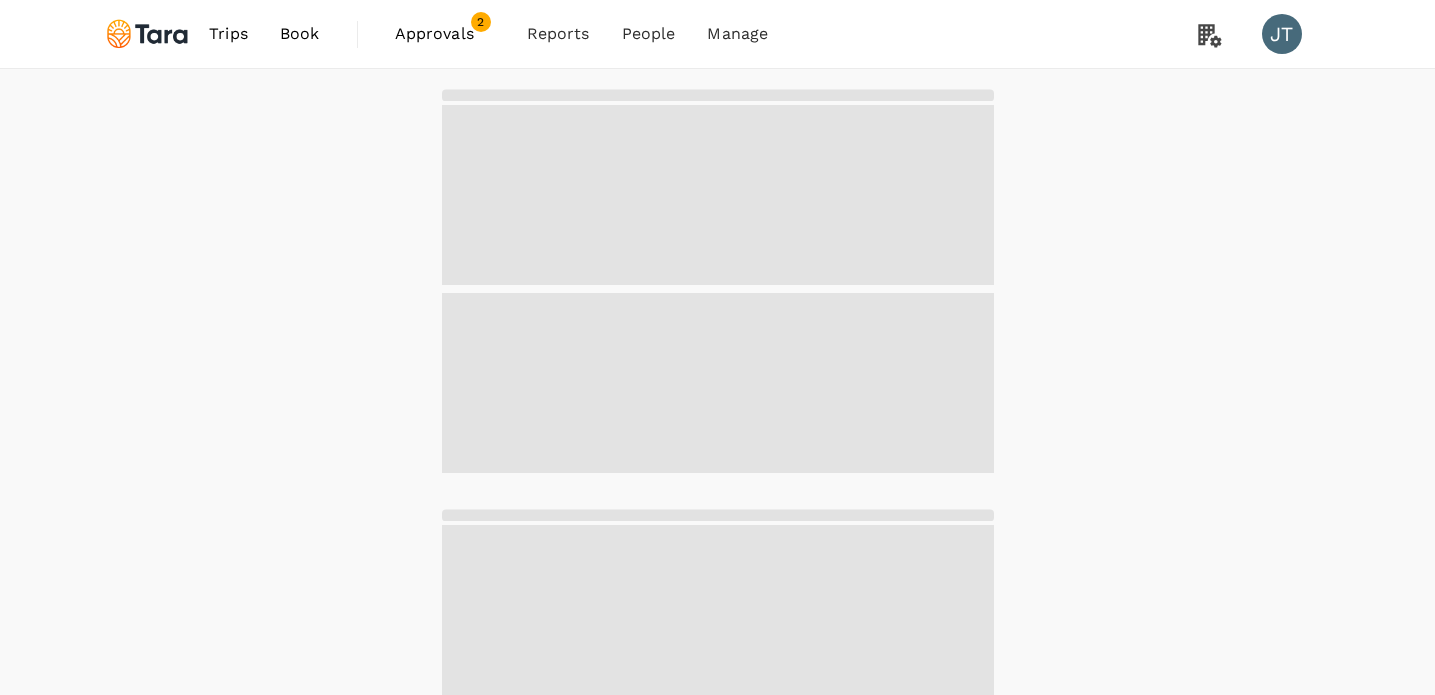scroll, scrollTop: 0, scrollLeft: 0, axis: both 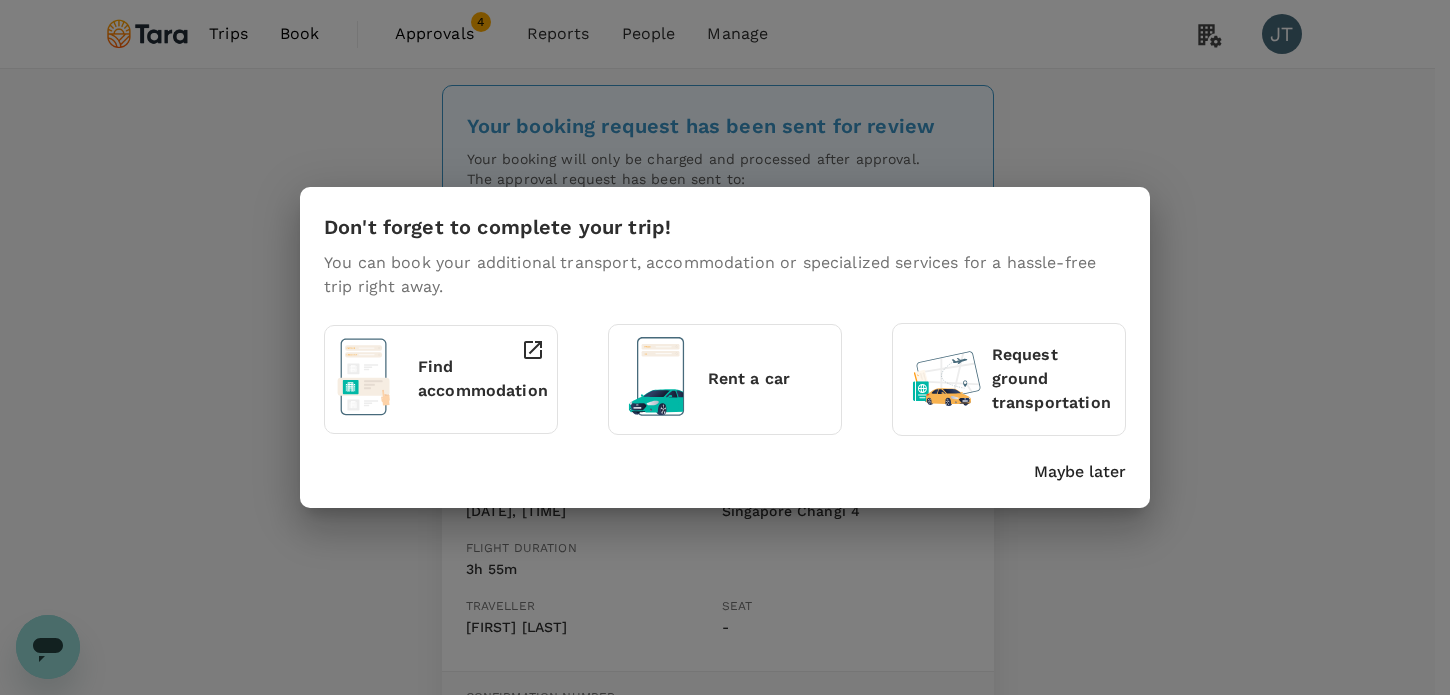 click on "Don't forget to complete your trip! You can book your additional transport, accommodation or specialized services for a hassle-free trip right away. Find accommodation Rent a car Request ground transportation Maybe later" at bounding box center (725, 347) 